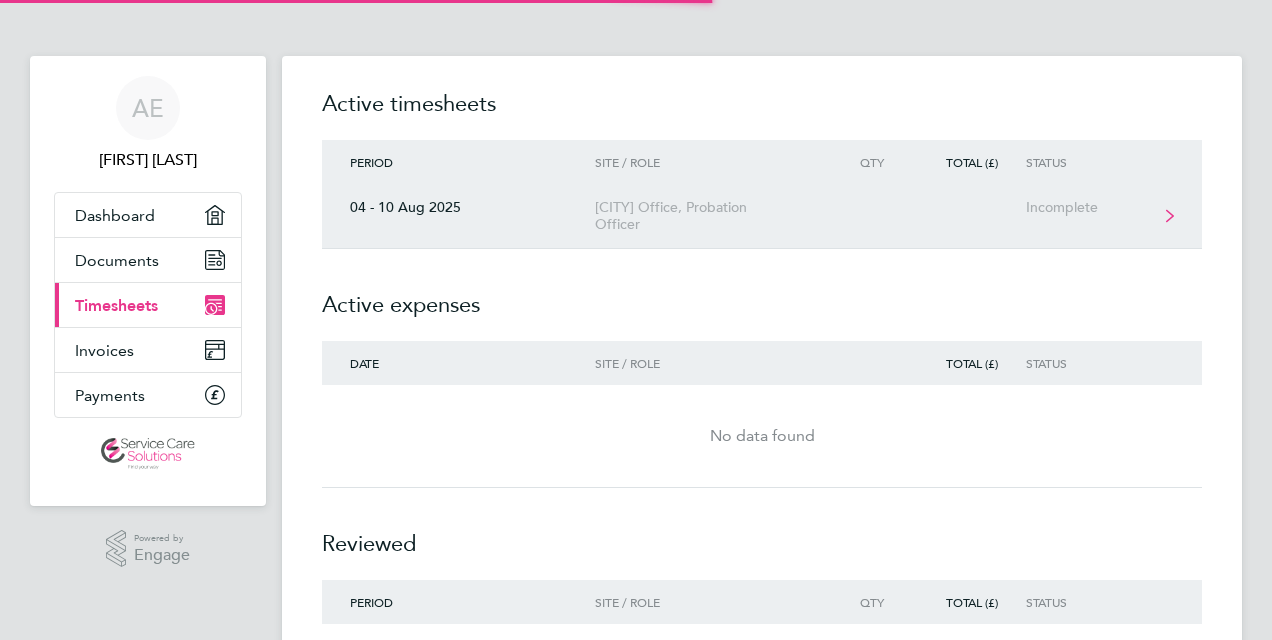 scroll, scrollTop: 0, scrollLeft: 0, axis: both 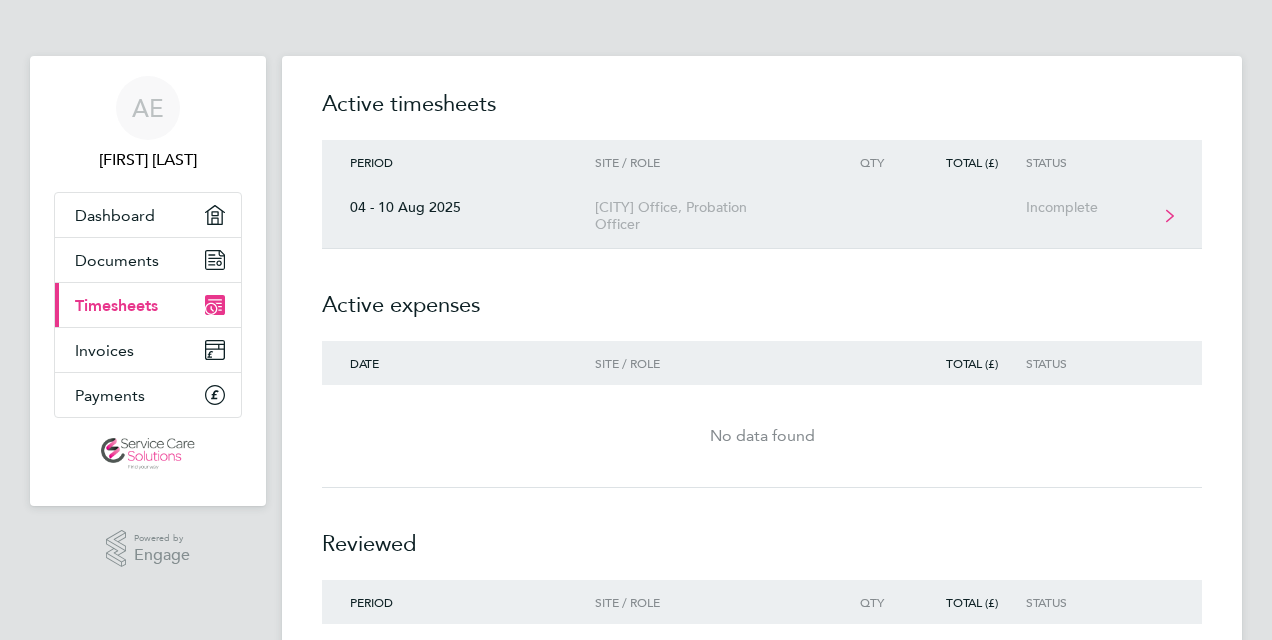 click on "04 - 10 Aug [YEAR]  [CITY] Office, Probation Officer  Incomplete" 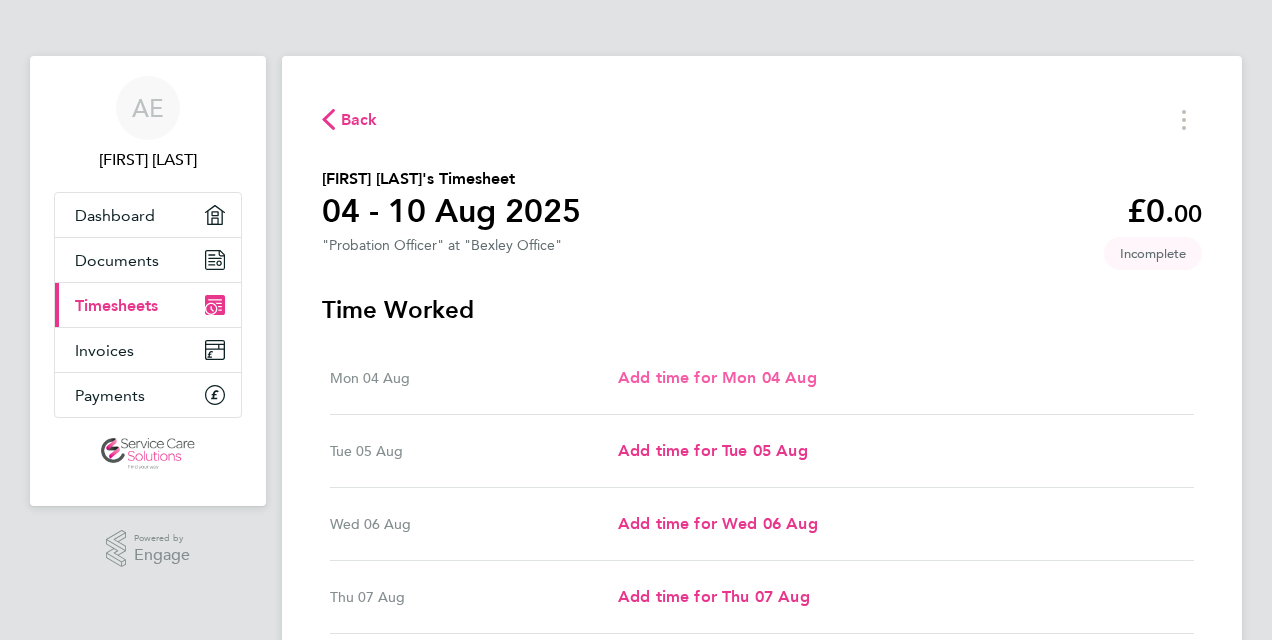 click on "Add time for Mon 04 Aug" at bounding box center [717, 378] 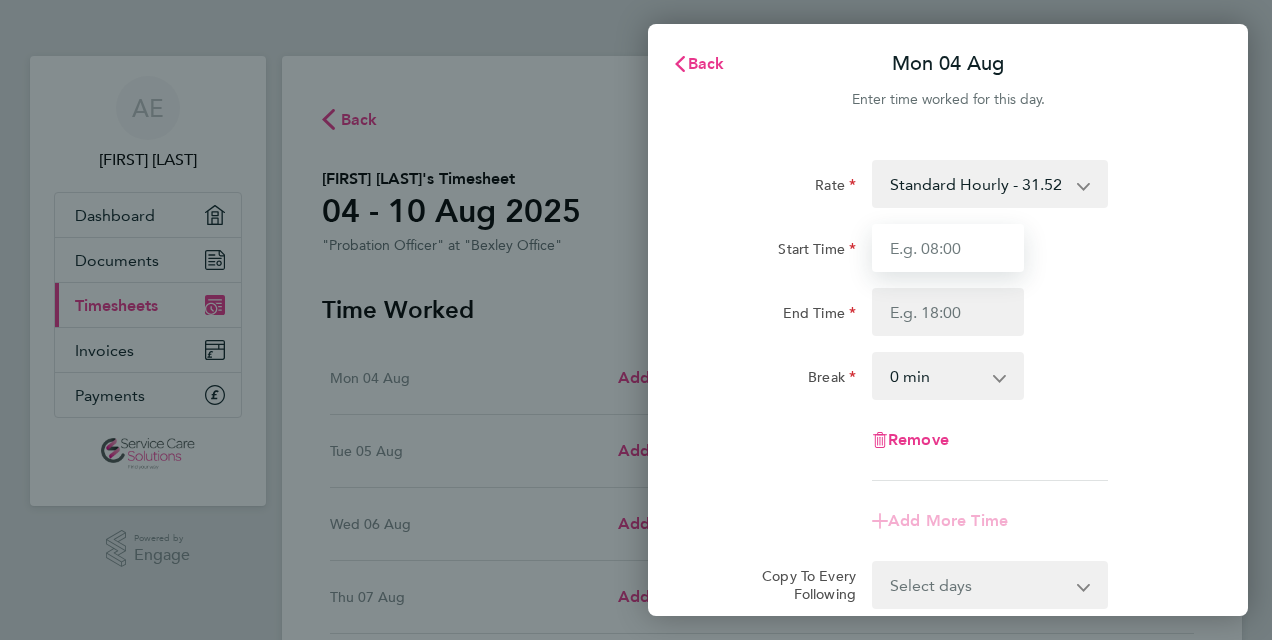 click on "Start Time" at bounding box center [948, 248] 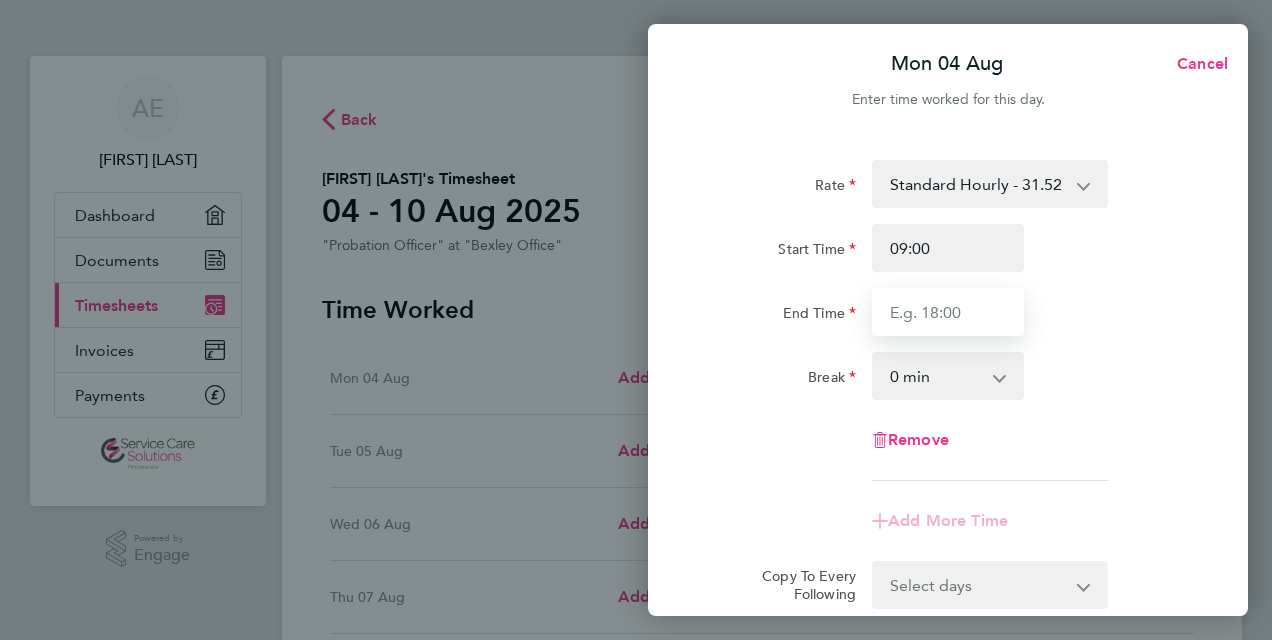 click on "End Time" at bounding box center [948, 312] 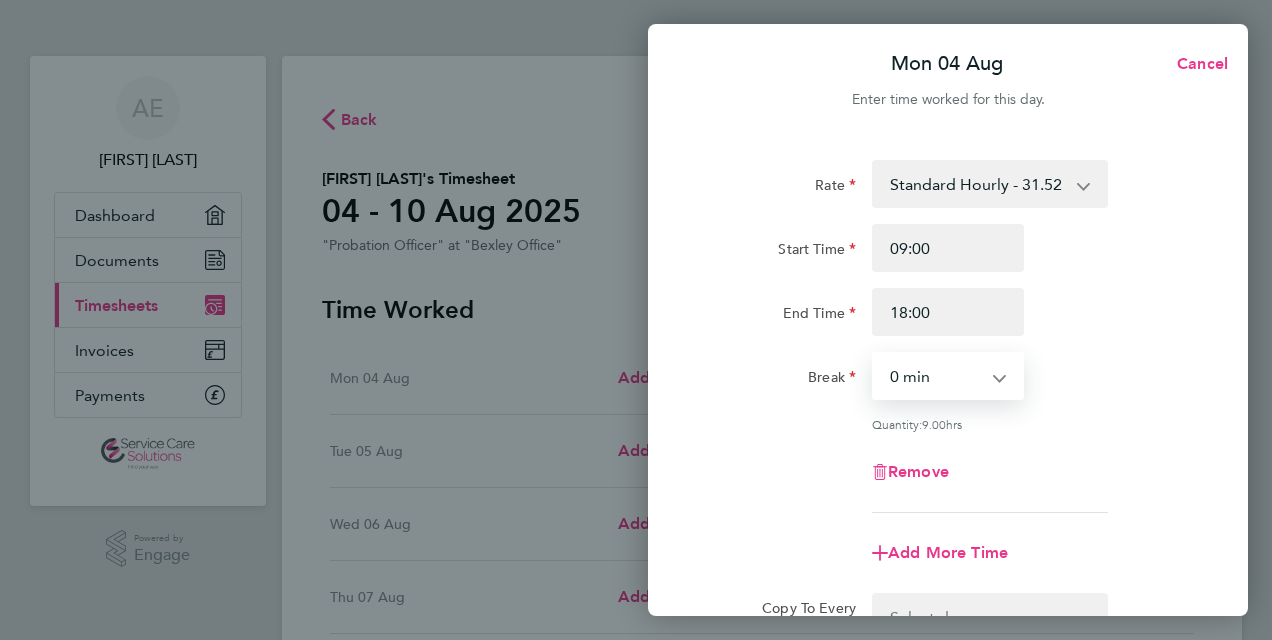 click on "0 min   15 min   30 min   45 min   60 min   75 min   90 min" at bounding box center [936, 376] 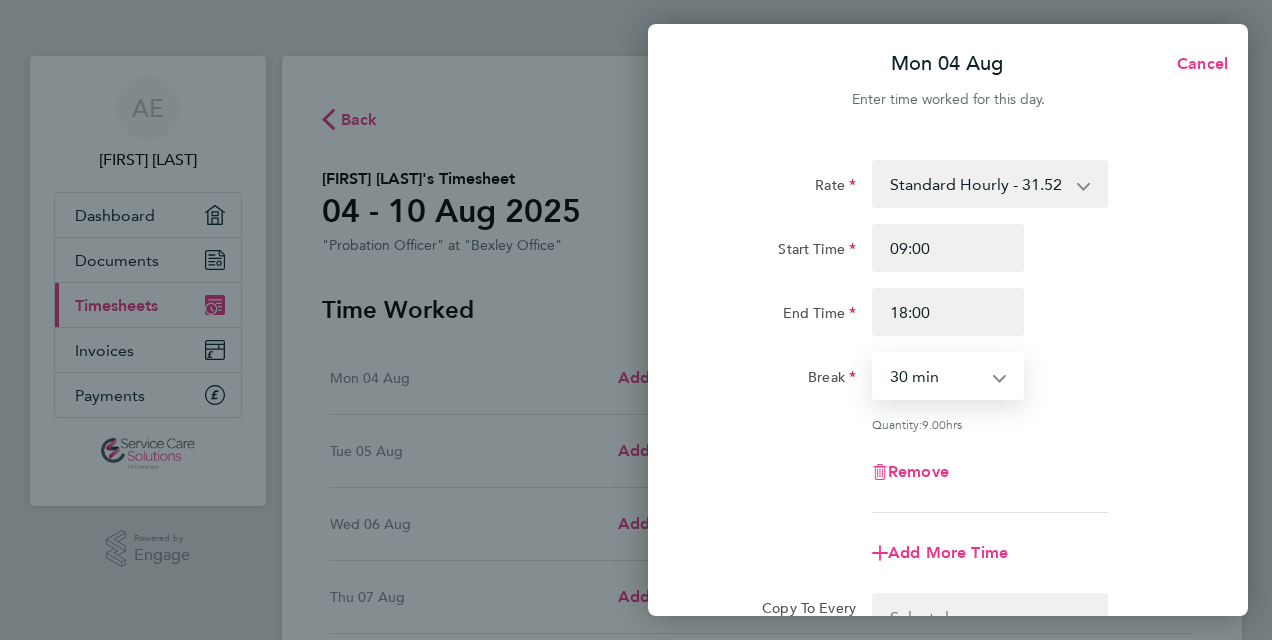 click on "0 min   15 min   30 min   45 min   60 min   75 min   90 min" at bounding box center (936, 376) 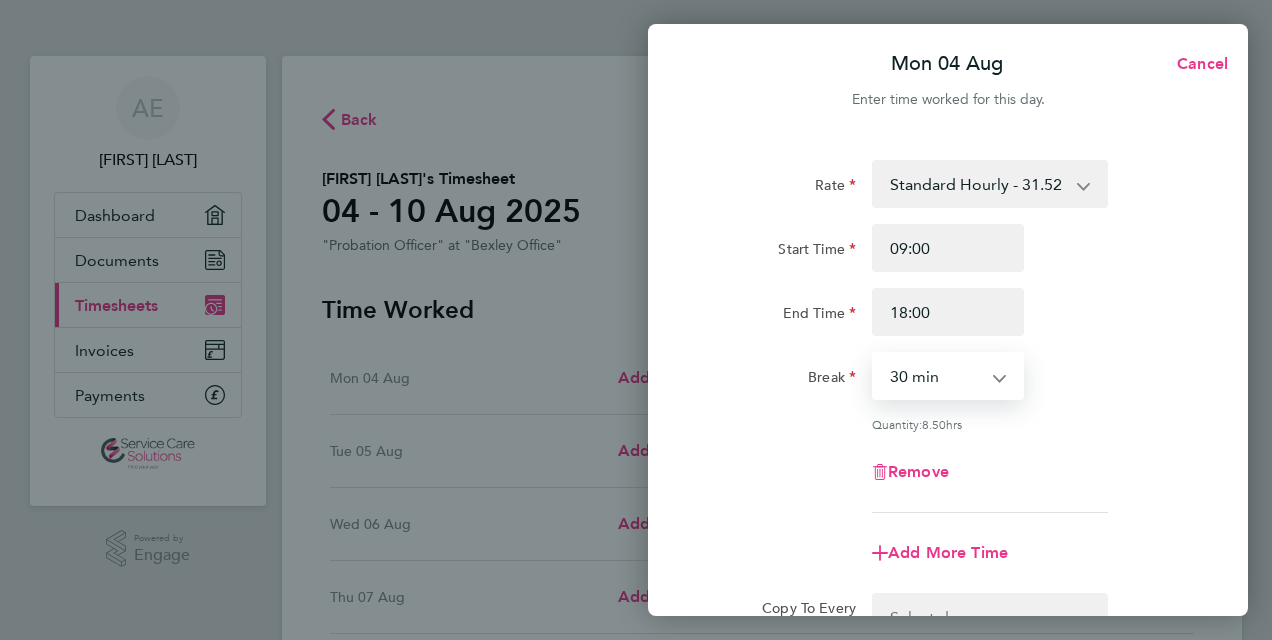 scroll, scrollTop: 263, scrollLeft: 0, axis: vertical 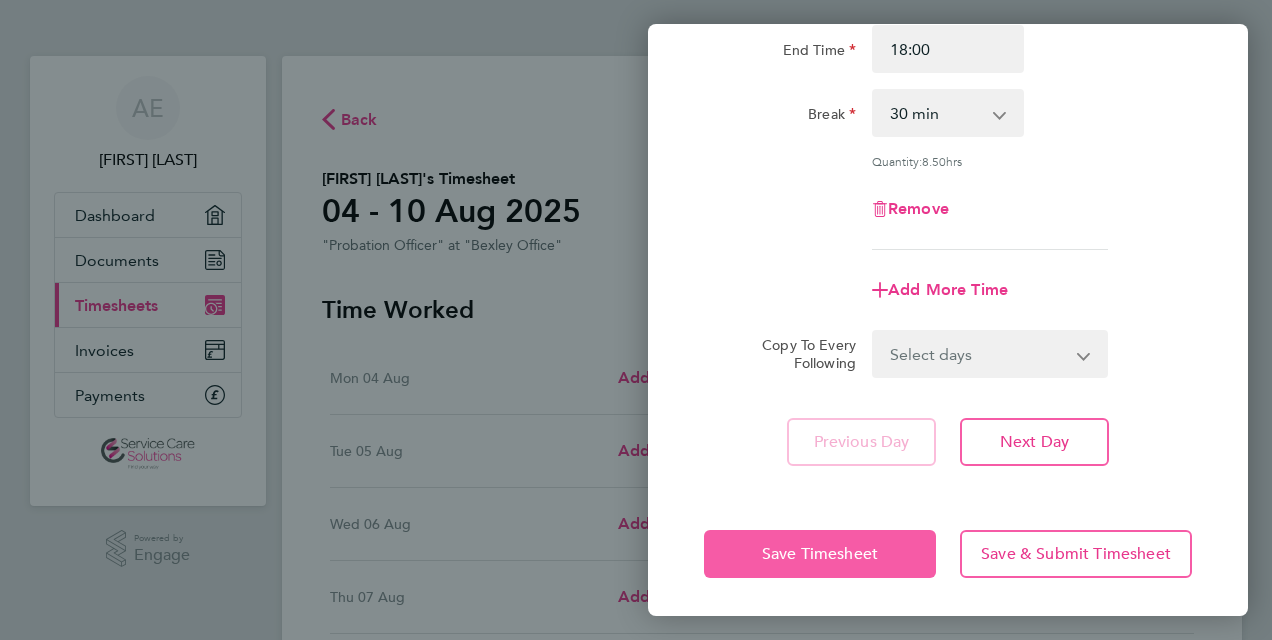 click on "Save Timesheet" 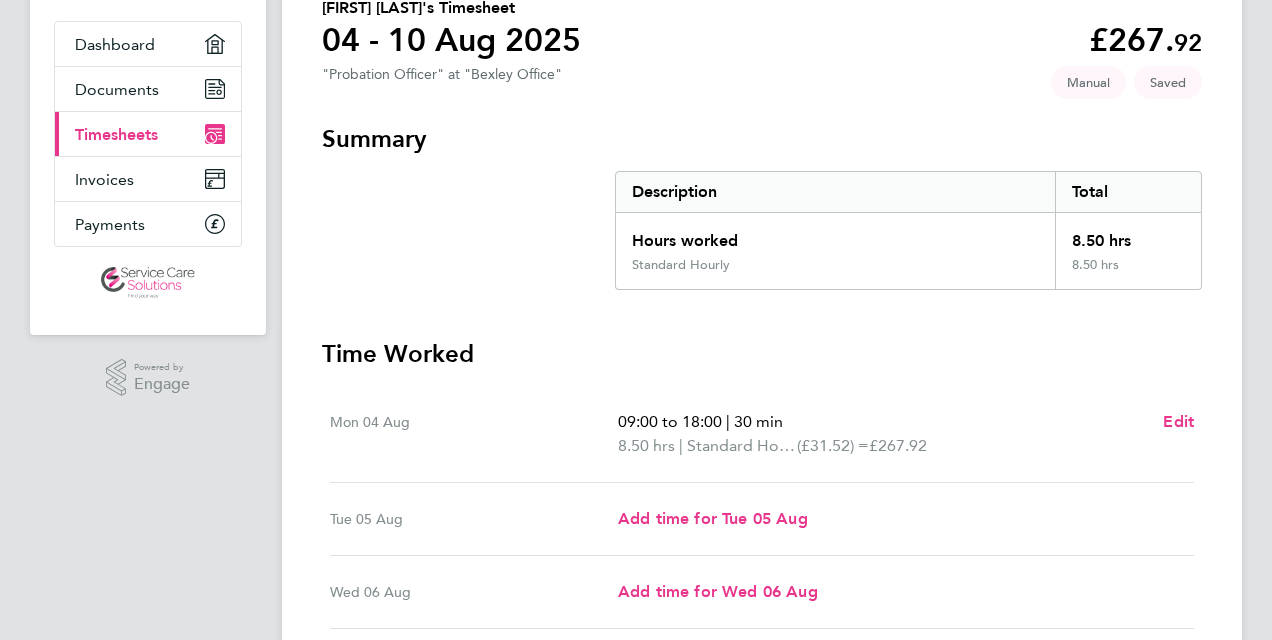 scroll, scrollTop: 172, scrollLeft: 0, axis: vertical 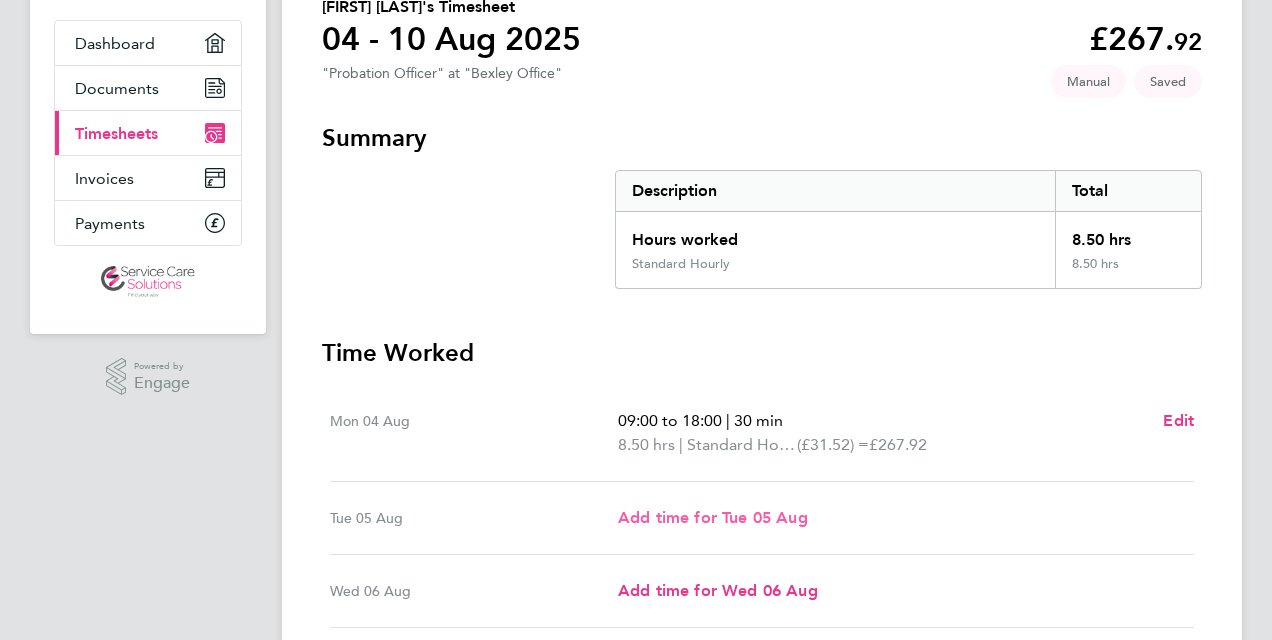 click on "Add time for Tue 05 Aug" at bounding box center [713, 517] 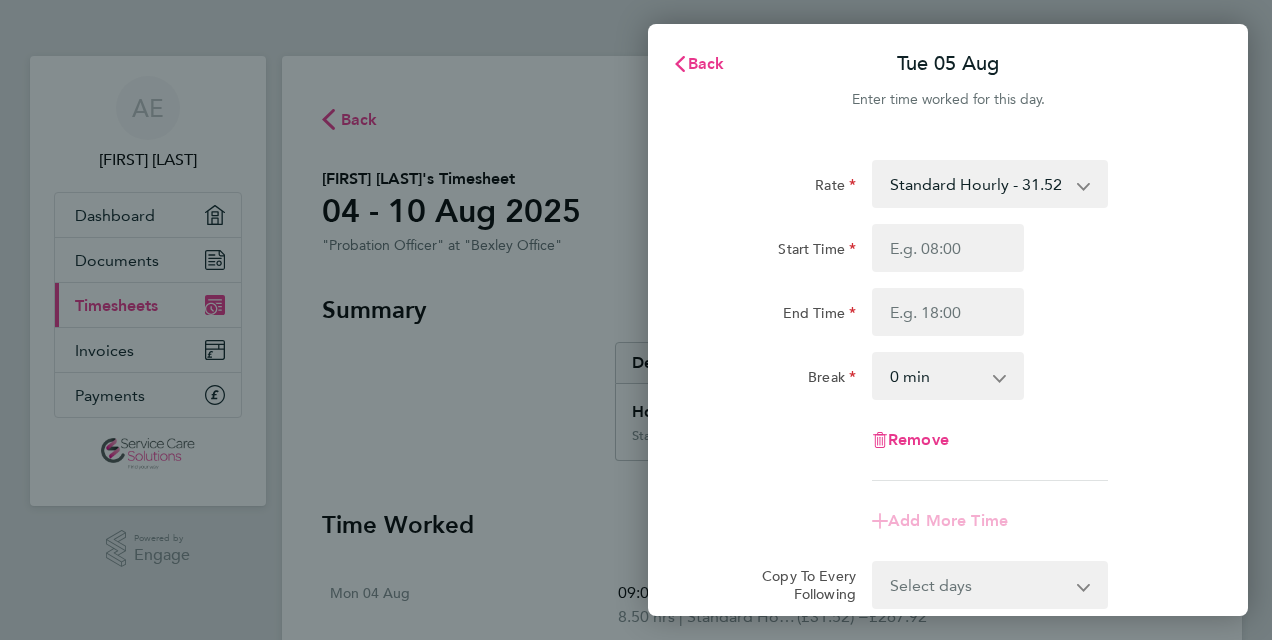 scroll, scrollTop: 0, scrollLeft: 0, axis: both 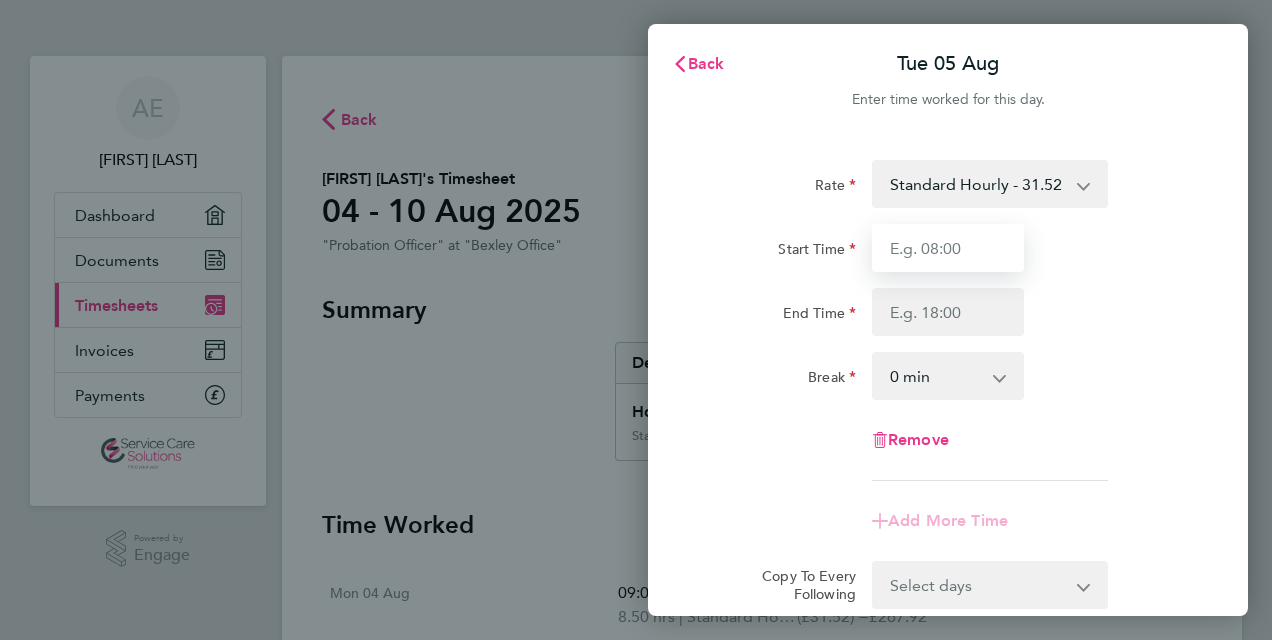 click on "Start Time" at bounding box center (948, 248) 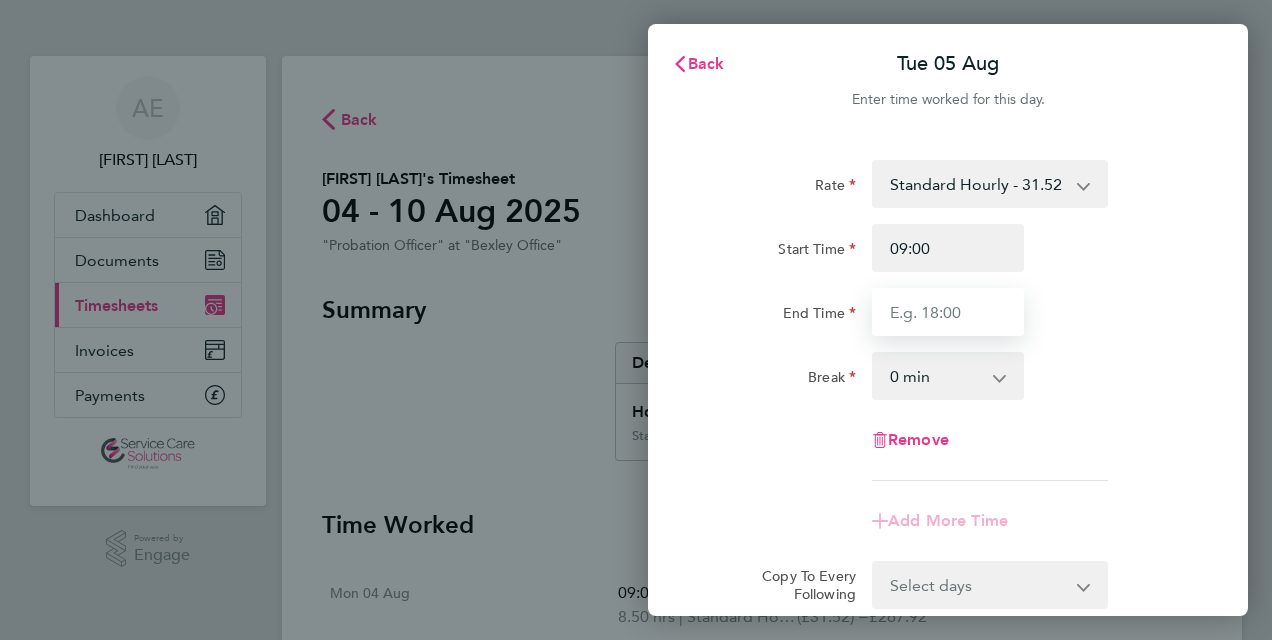 type on "18:00" 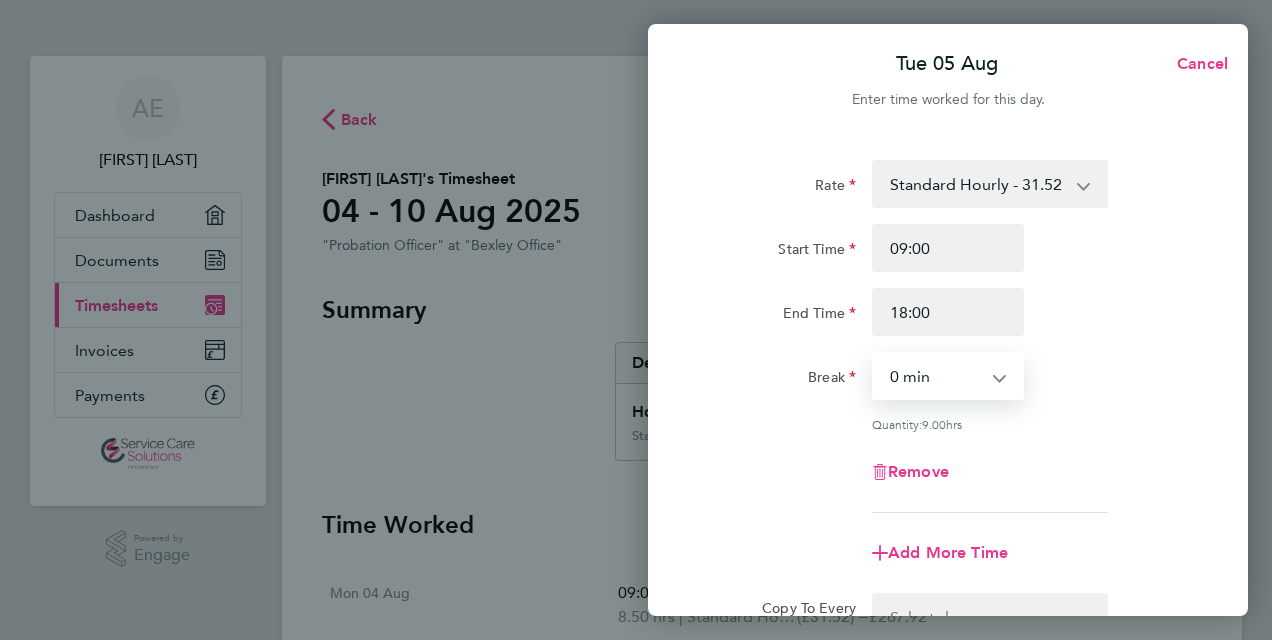 click on "0 min   15 min   30 min   45 min   60 min   75 min   90 min" at bounding box center (936, 376) 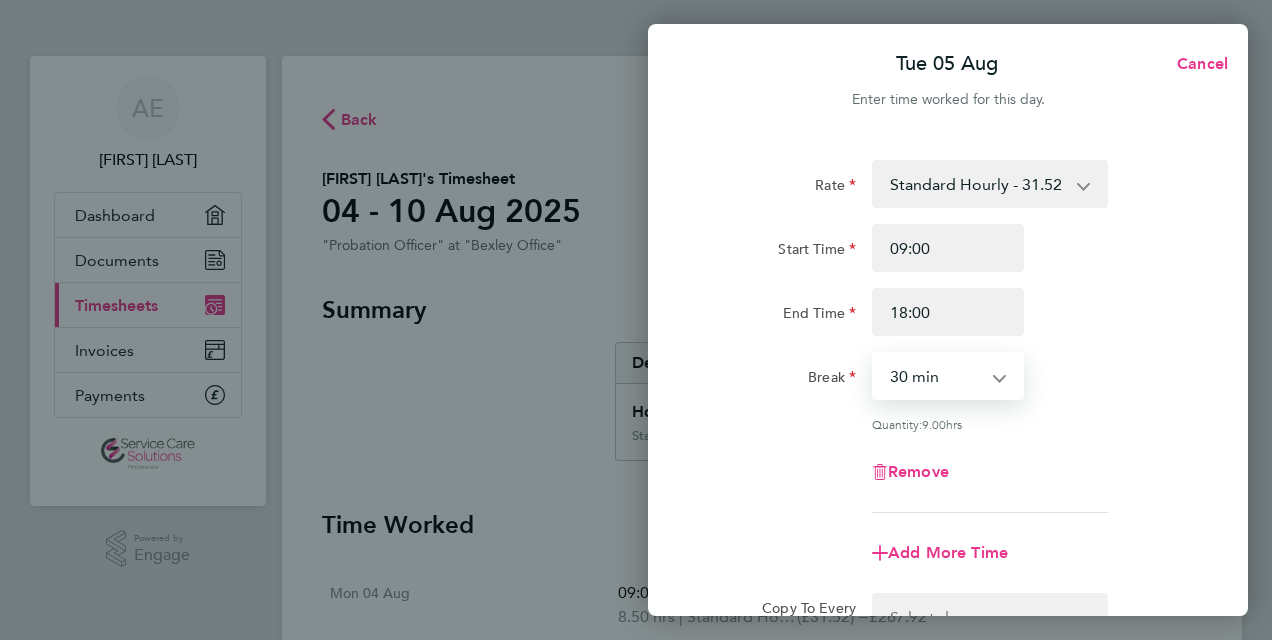 click on "0 min   15 min   30 min   45 min   60 min   75 min   90 min" at bounding box center (936, 376) 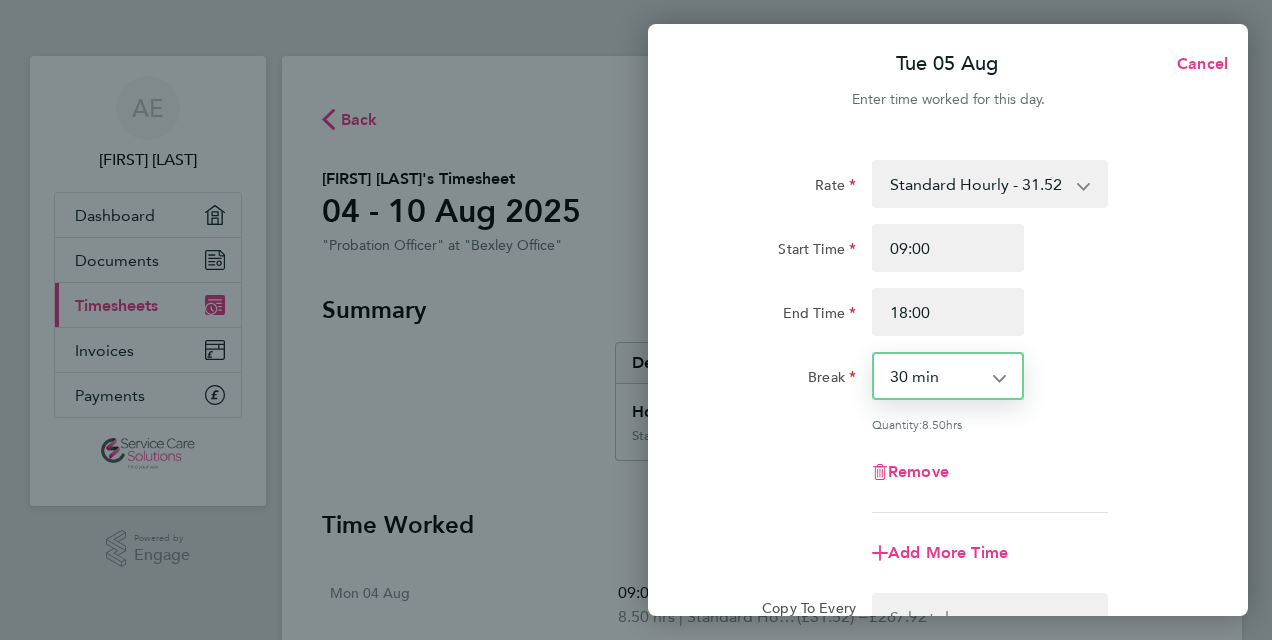 scroll, scrollTop: 263, scrollLeft: 0, axis: vertical 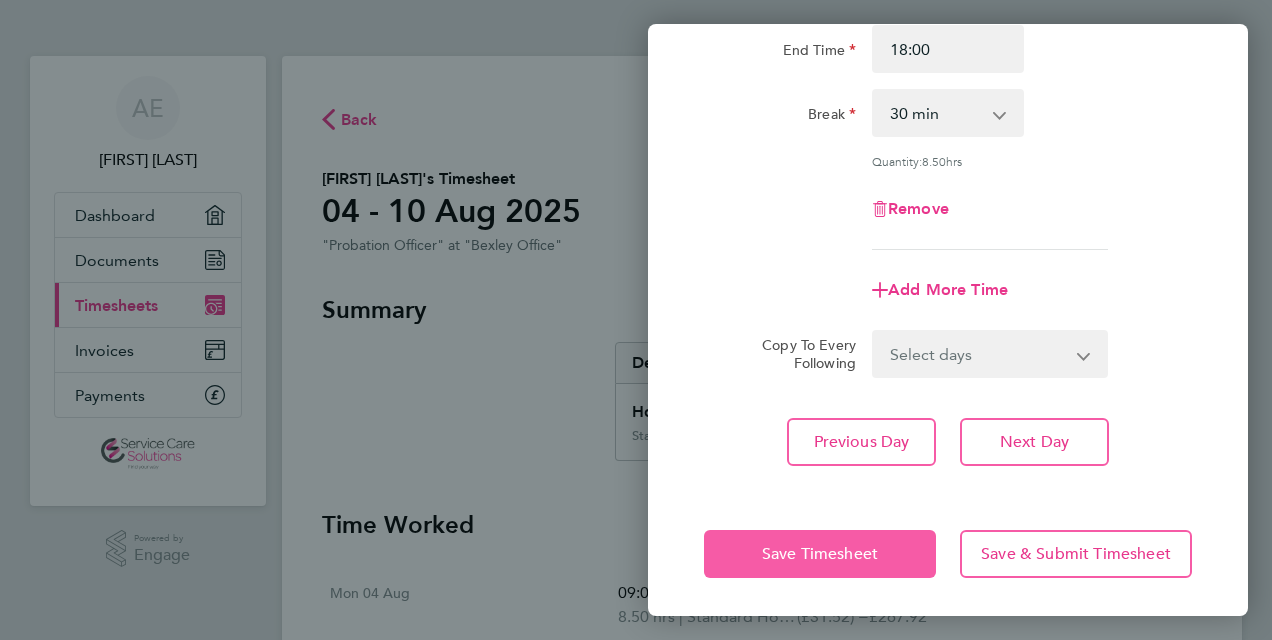 click on "Save Timesheet" 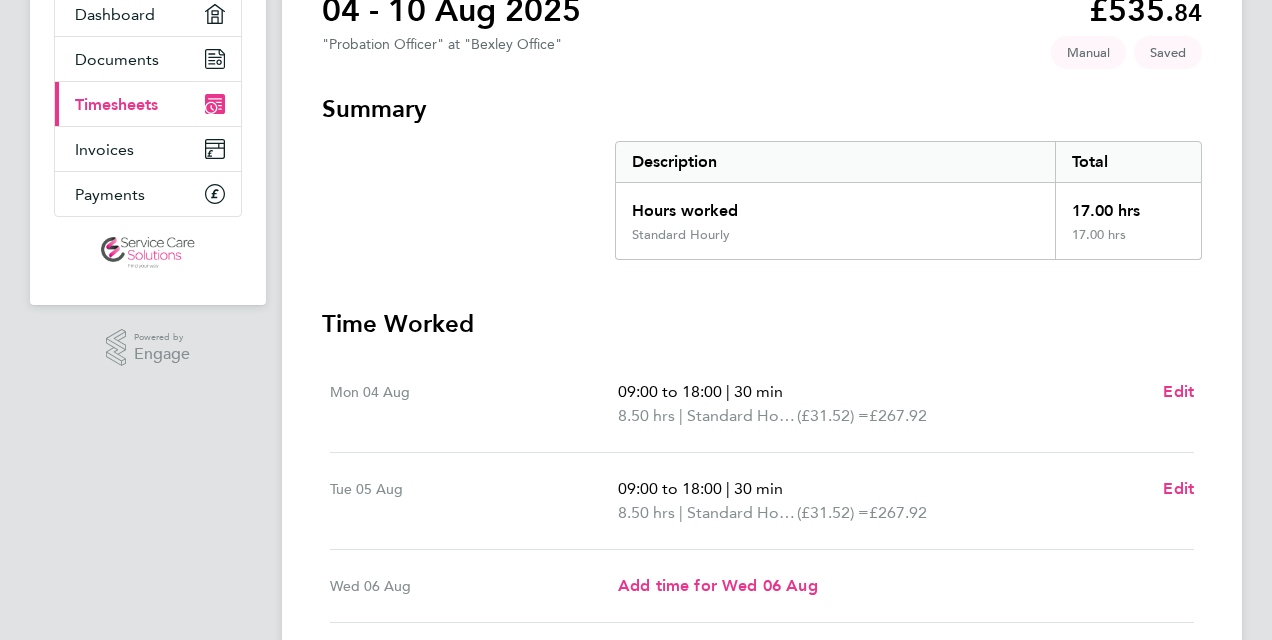 scroll, scrollTop: 202, scrollLeft: 0, axis: vertical 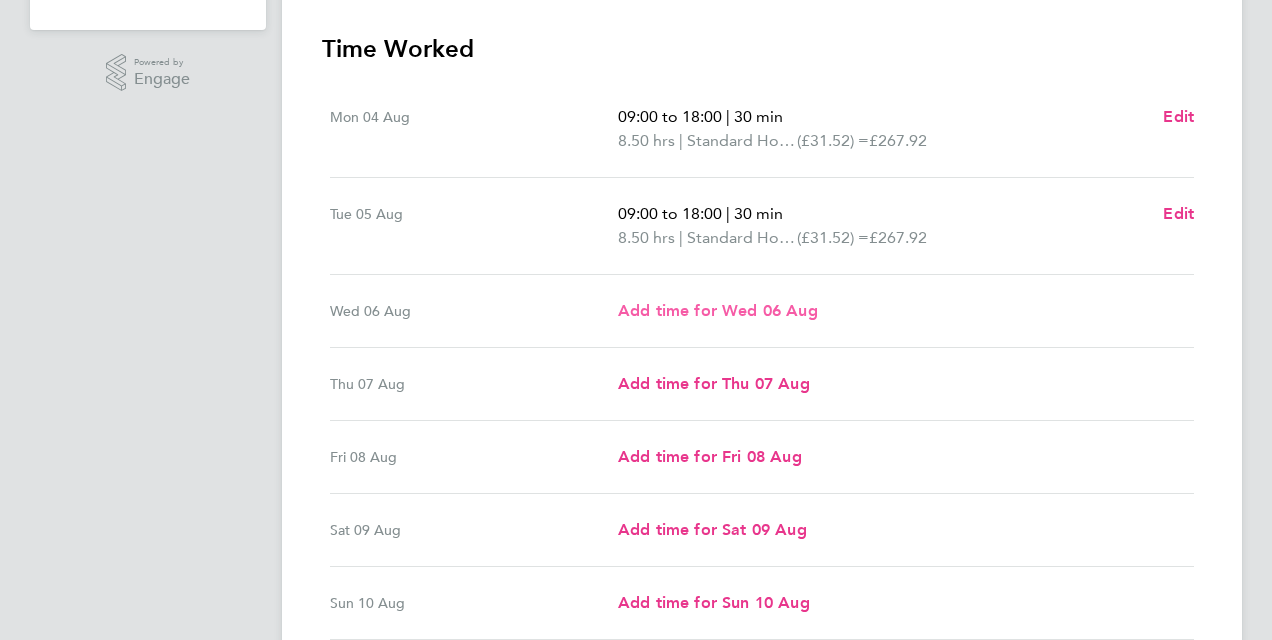 click on "Add time for Wed 06 Aug" at bounding box center (718, 310) 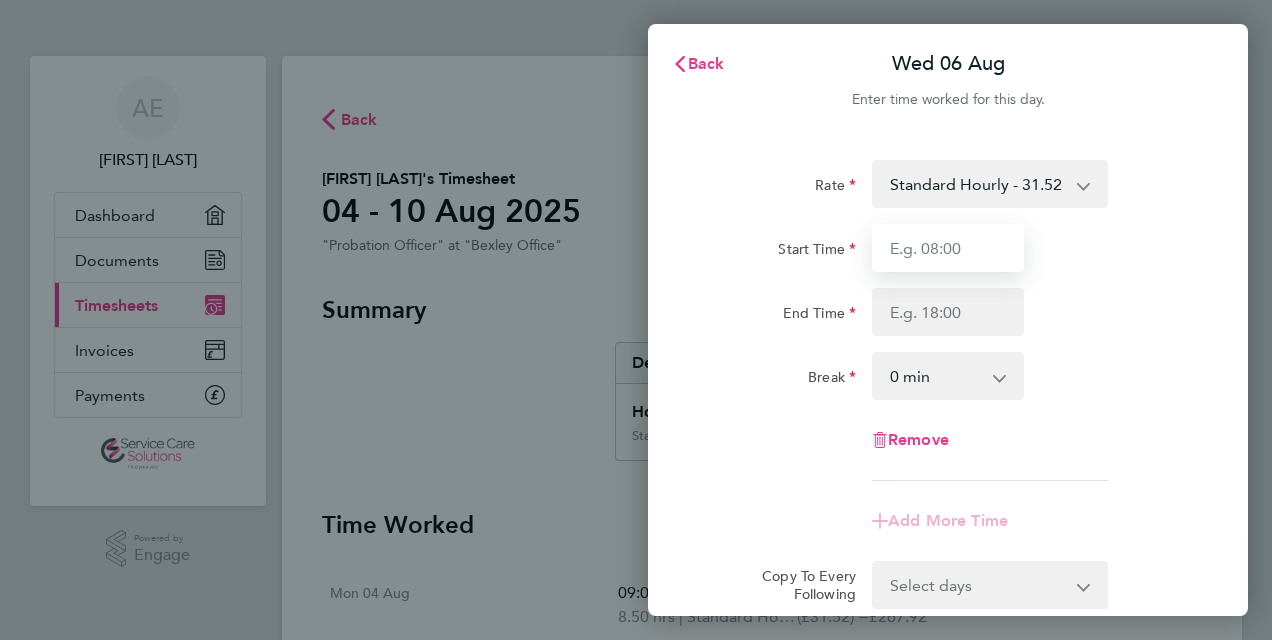 click on "Start Time" at bounding box center (948, 248) 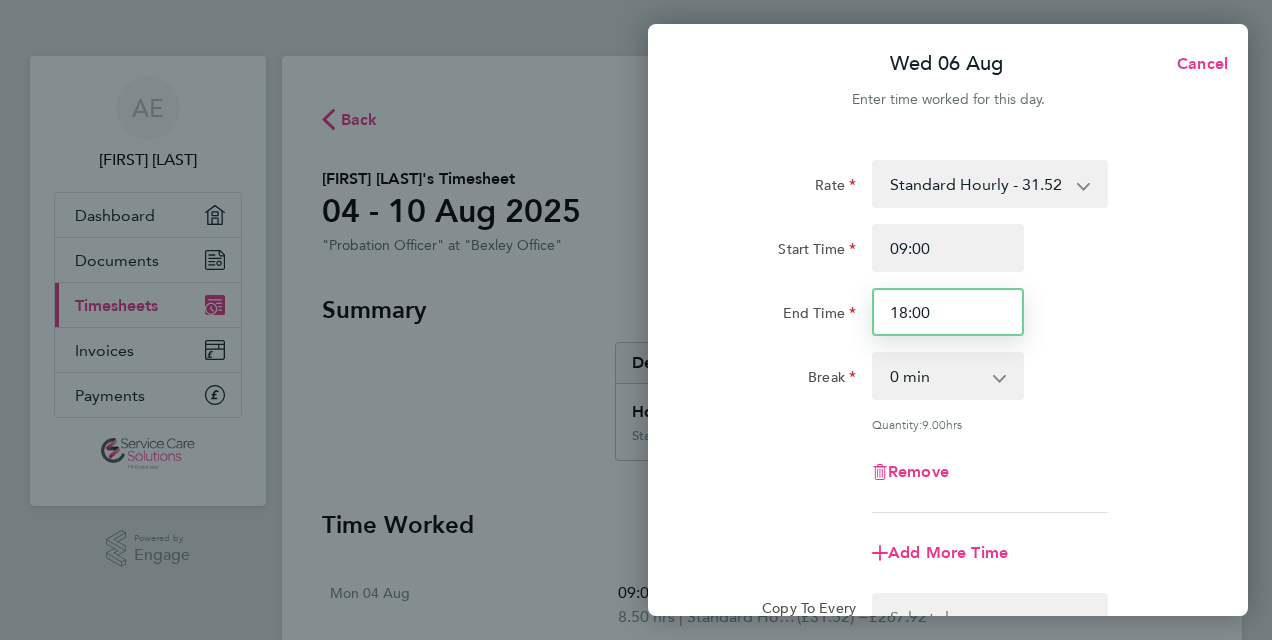 drag, startPoint x: 941, startPoint y: 307, endPoint x: 812, endPoint y: 311, distance: 129.062 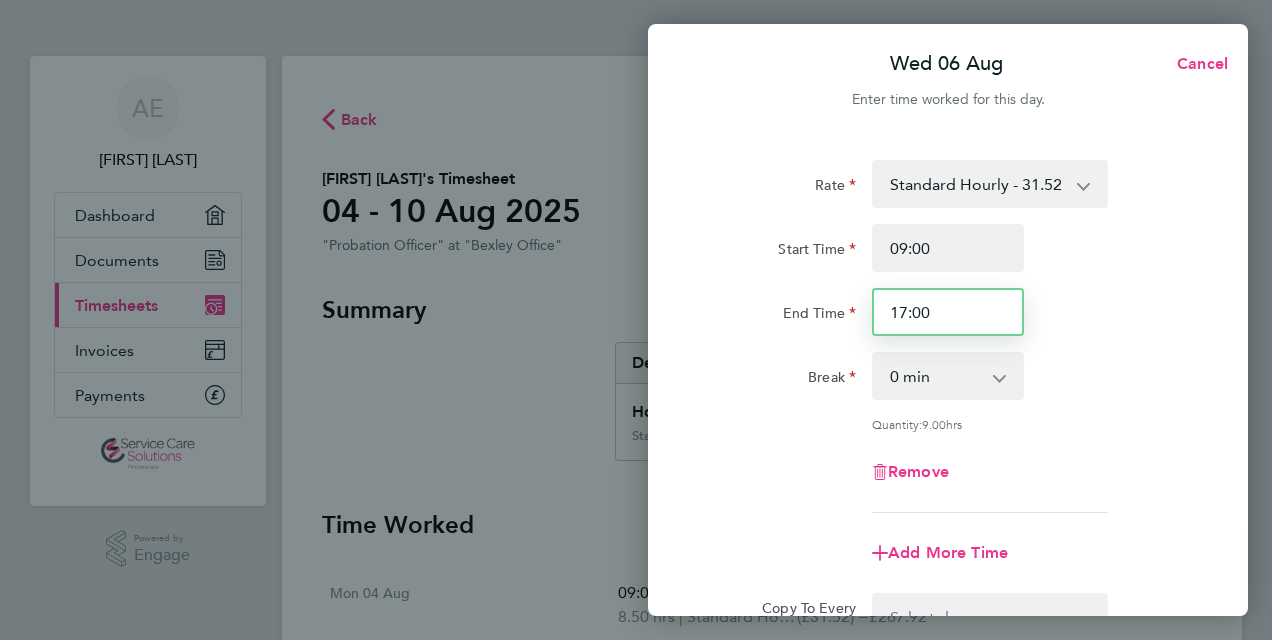 type on "17:00" 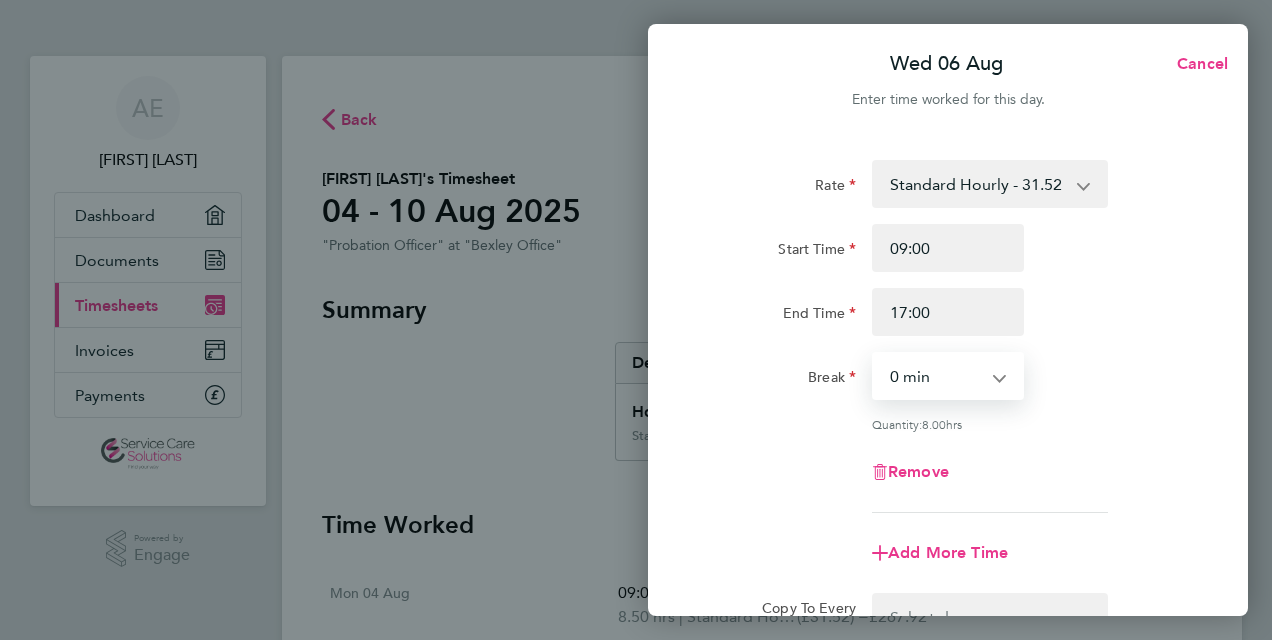 click on "0 min   15 min   30 min   45 min   60 min   75 min   90 min" at bounding box center [936, 376] 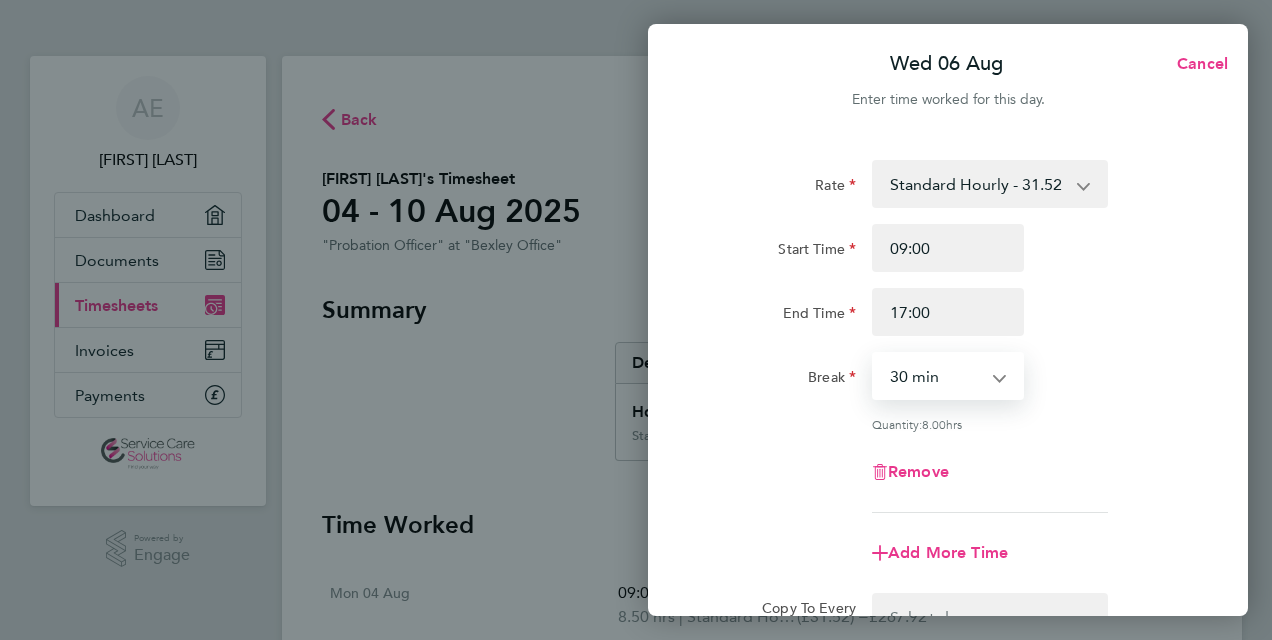 click on "0 min   15 min   30 min   45 min   60 min   75 min   90 min" at bounding box center (936, 376) 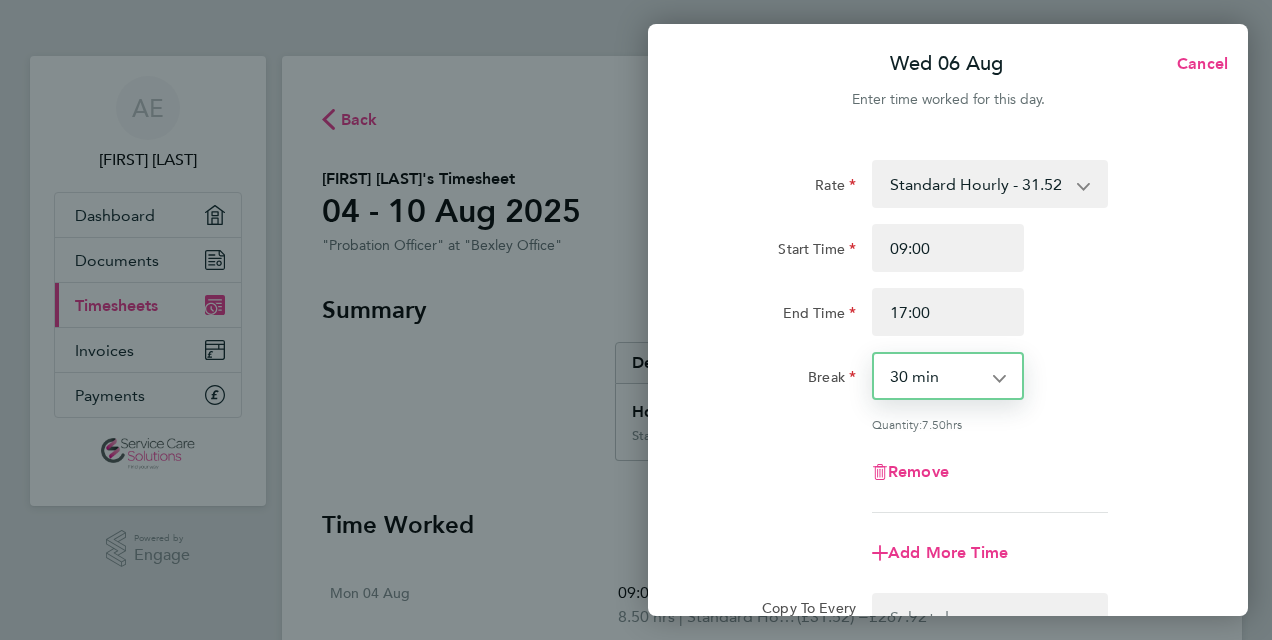 scroll, scrollTop: 263, scrollLeft: 0, axis: vertical 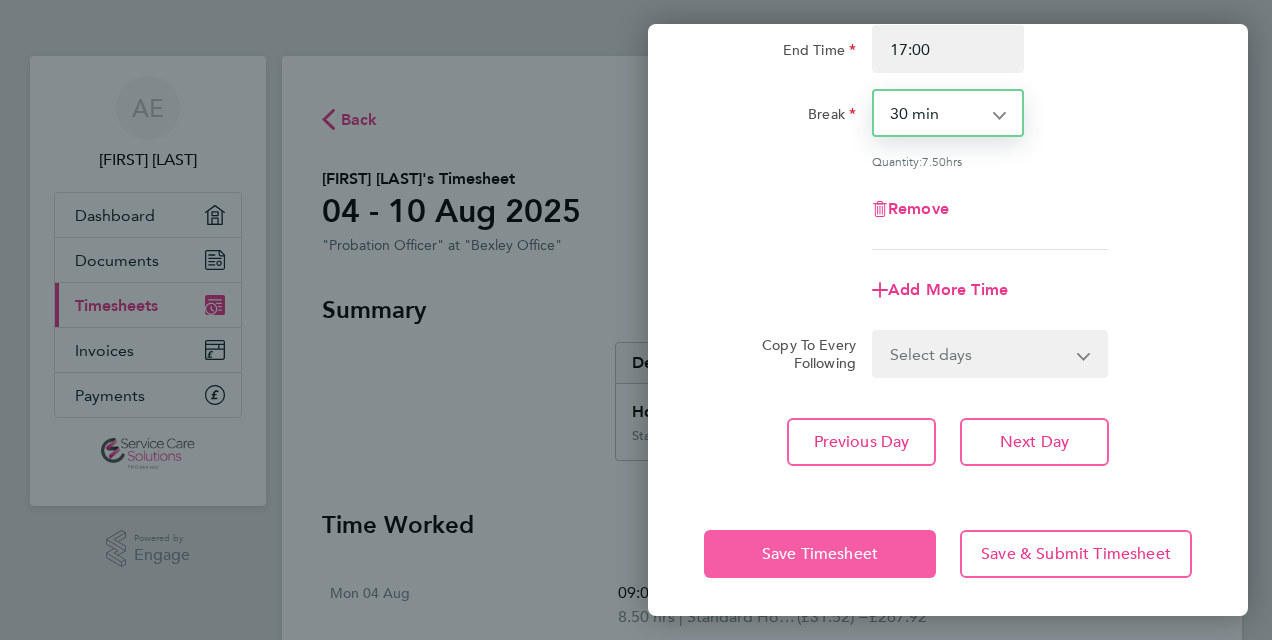 click on "Save Timesheet" 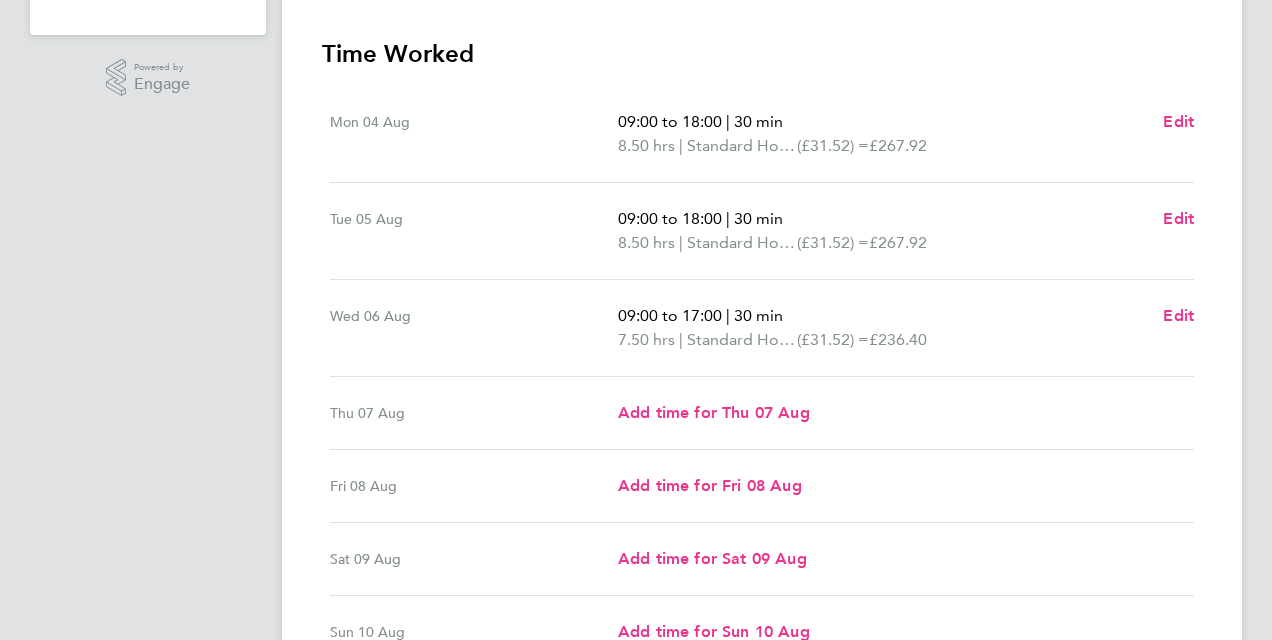 scroll, scrollTop: 472, scrollLeft: 0, axis: vertical 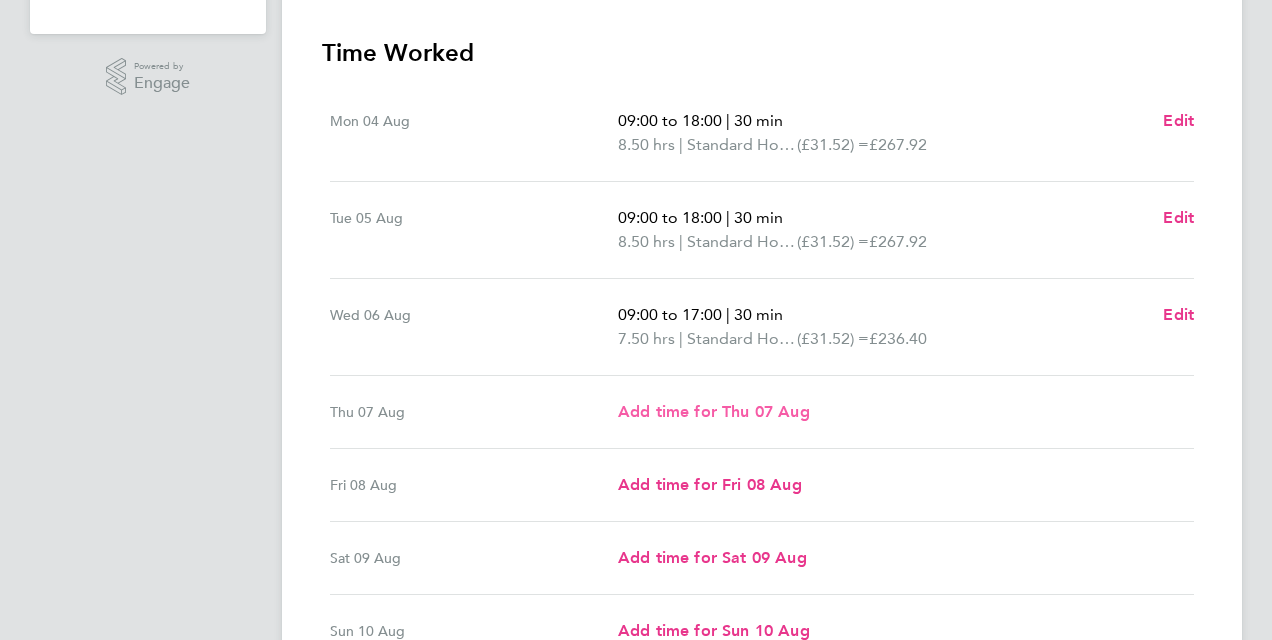 click on "Add time for Thu 07 Aug" at bounding box center (714, 411) 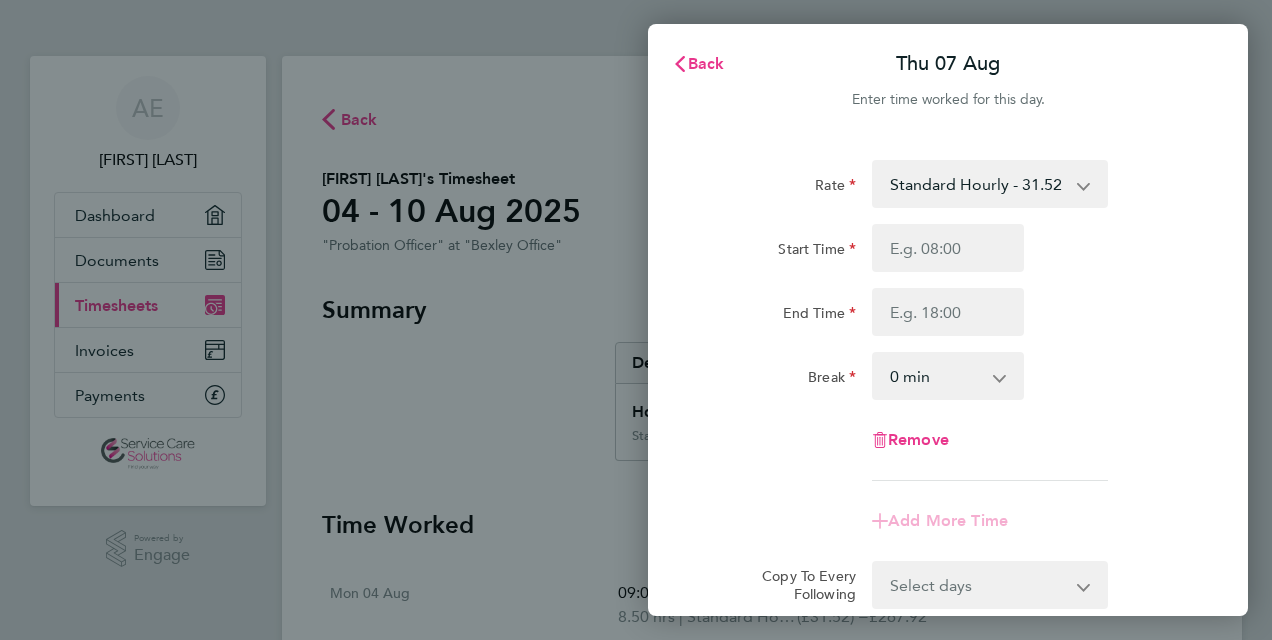 scroll, scrollTop: 0, scrollLeft: 0, axis: both 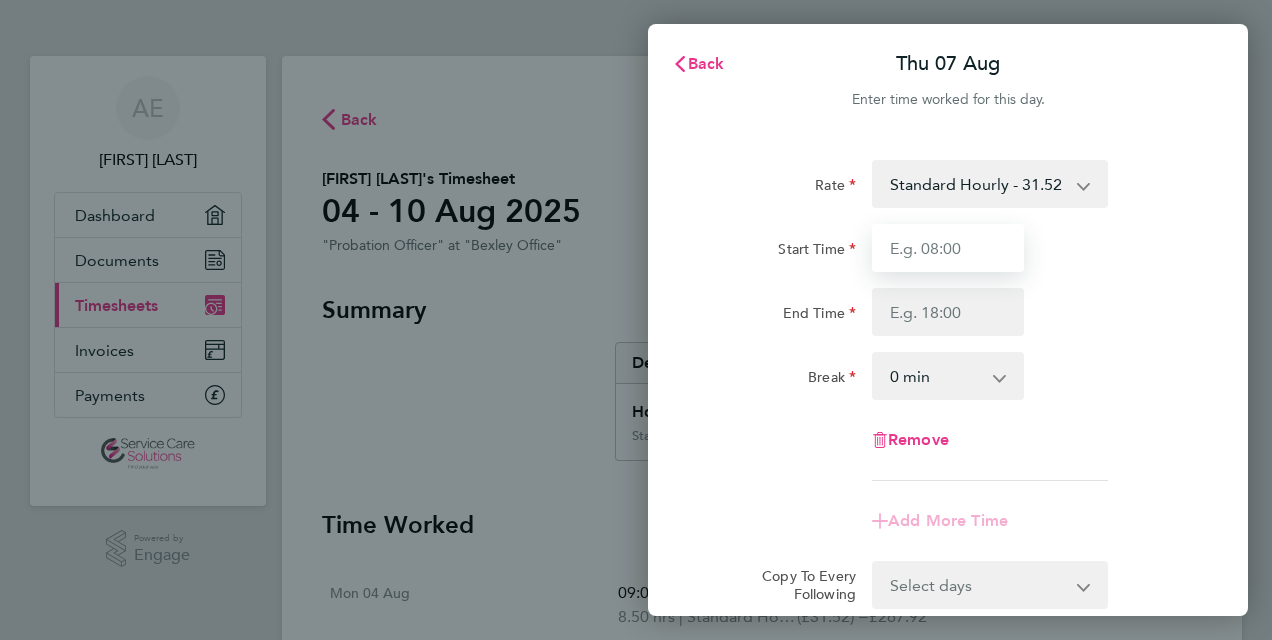 click on "Start Time" at bounding box center (948, 248) 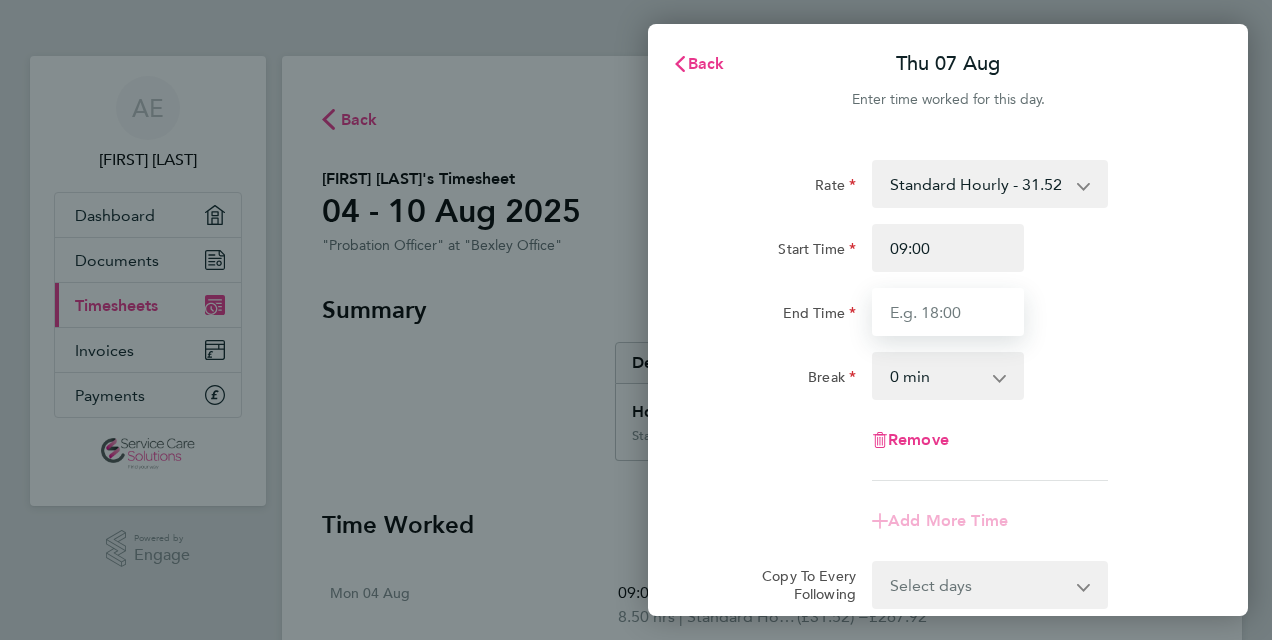 type on "17:00" 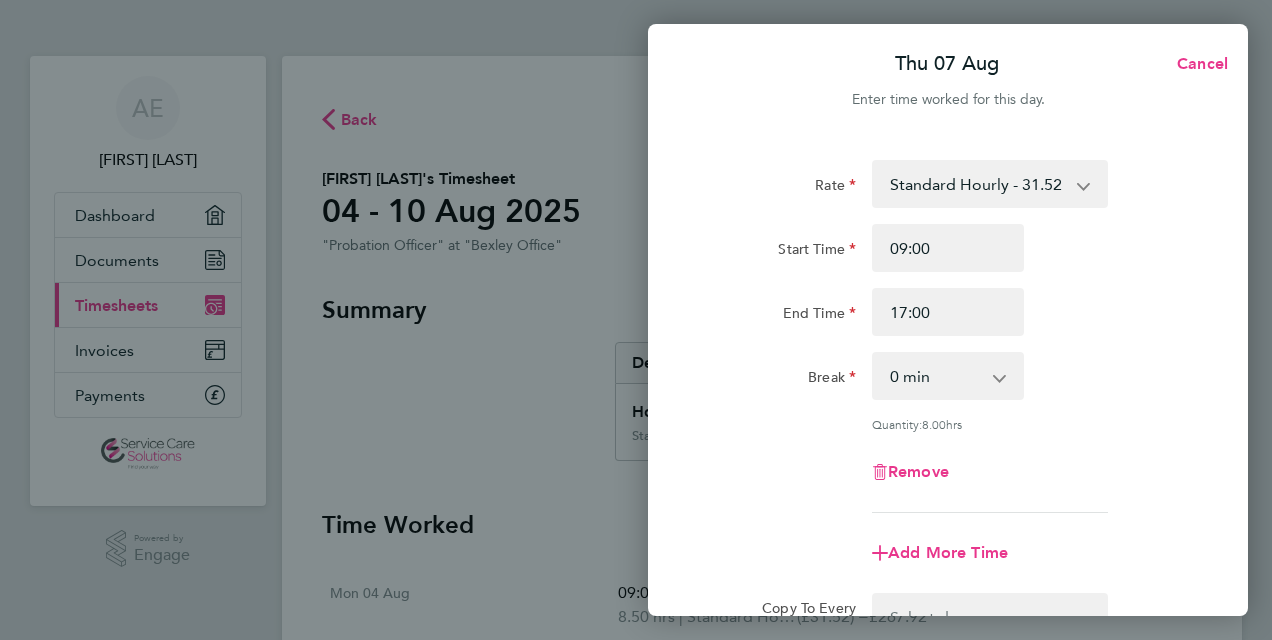 click on "0 min   15 min   30 min   45 min   60 min   75 min   90 min" at bounding box center [936, 376] 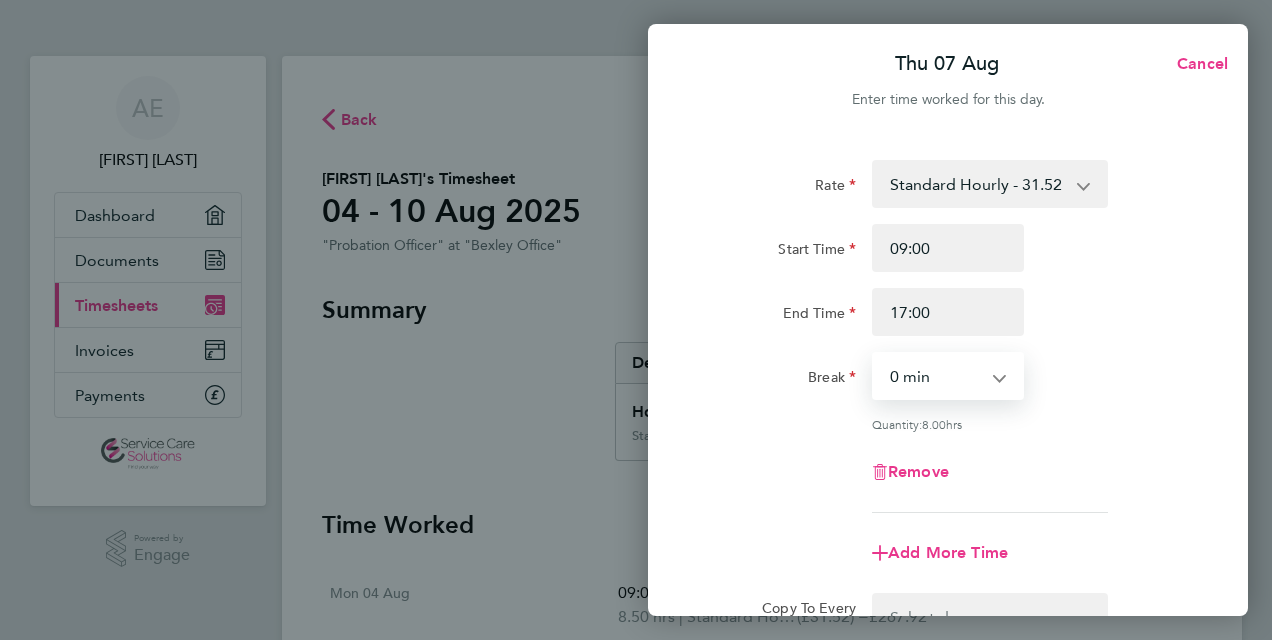 select on "30" 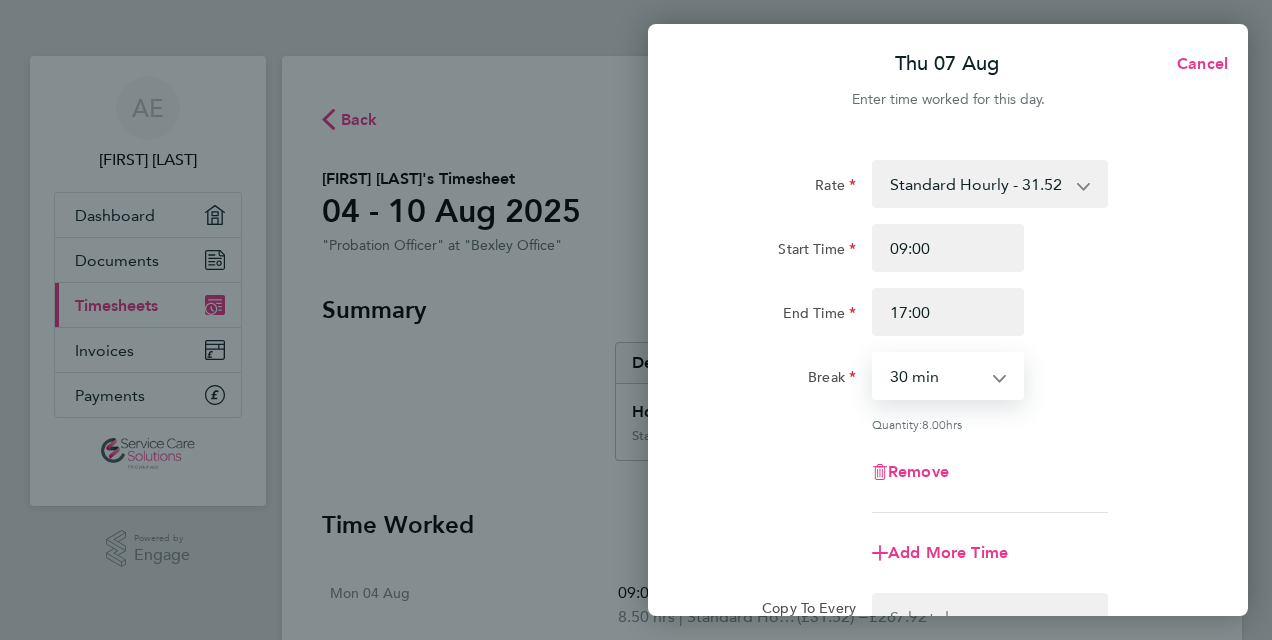 click on "0 min   15 min   30 min   45 min   60 min   75 min   90 min" at bounding box center [936, 376] 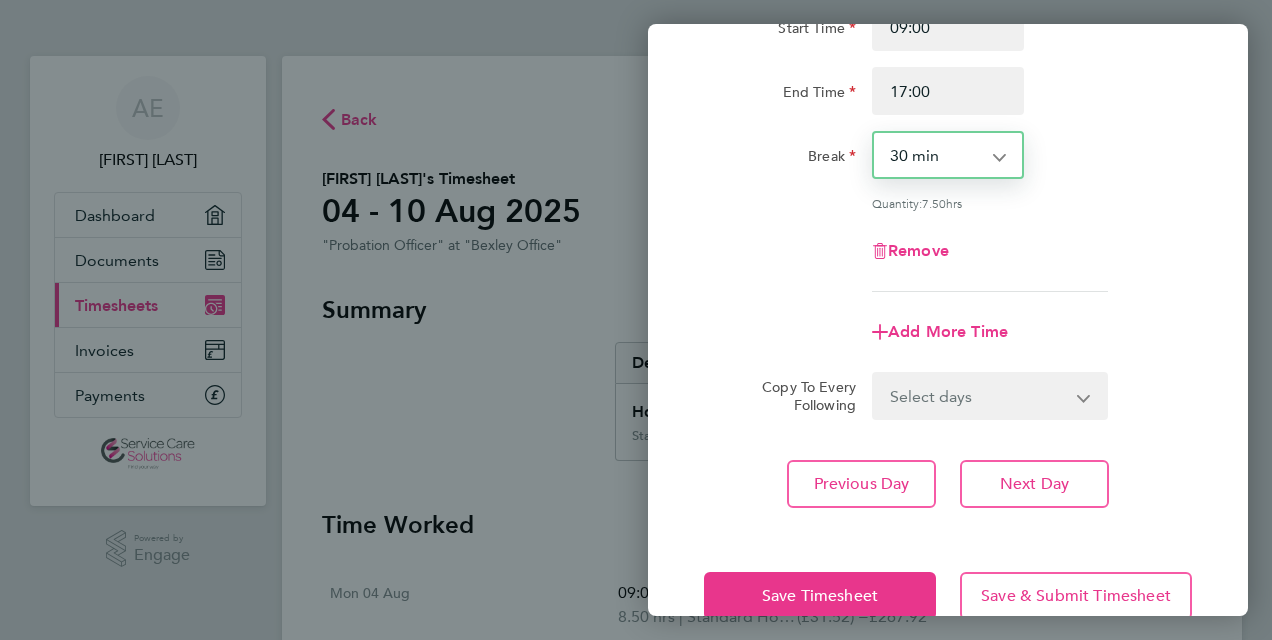 scroll, scrollTop: 222, scrollLeft: 0, axis: vertical 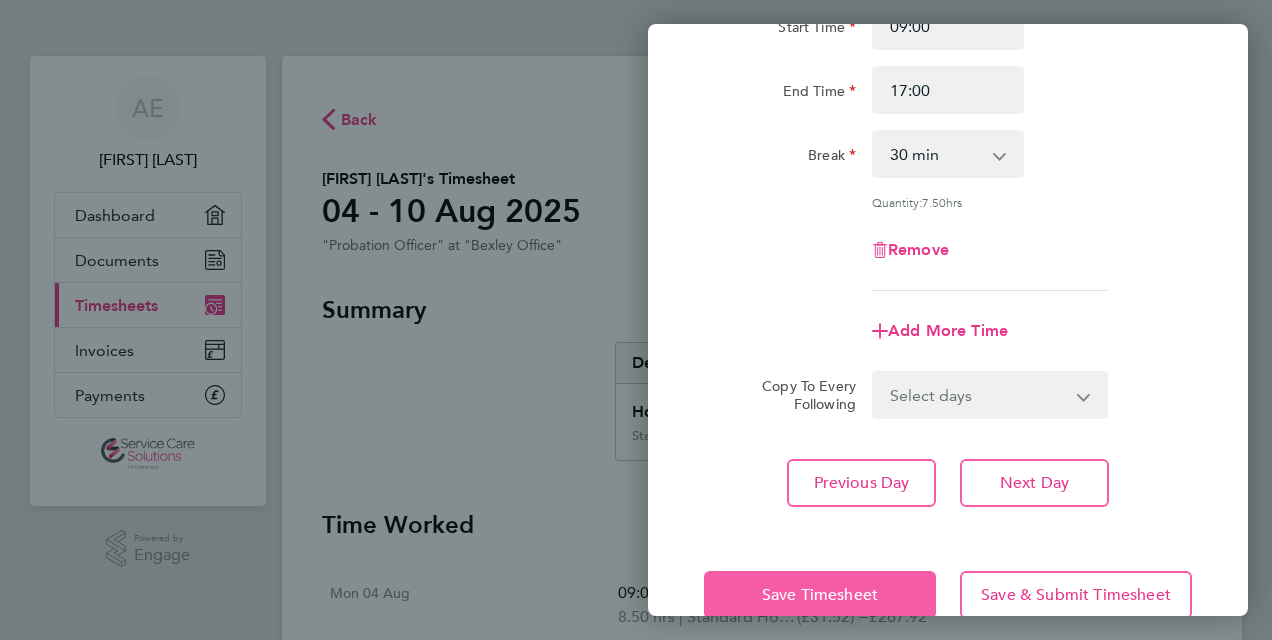 click on "Save Timesheet" 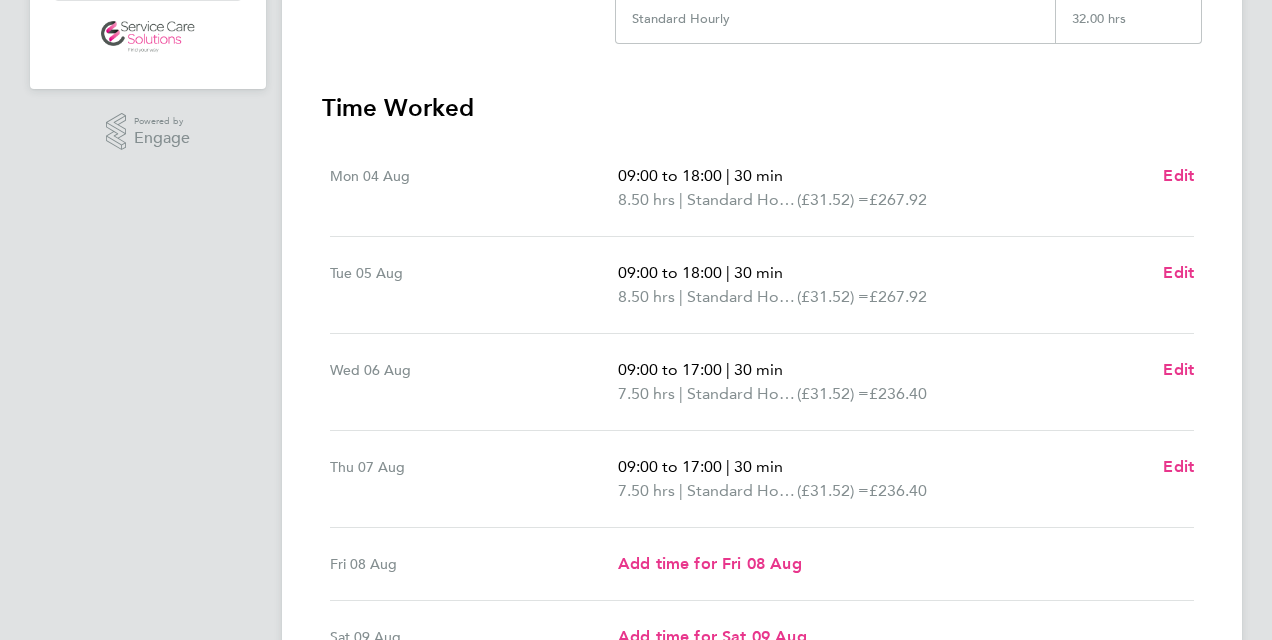 scroll, scrollTop: 424, scrollLeft: 0, axis: vertical 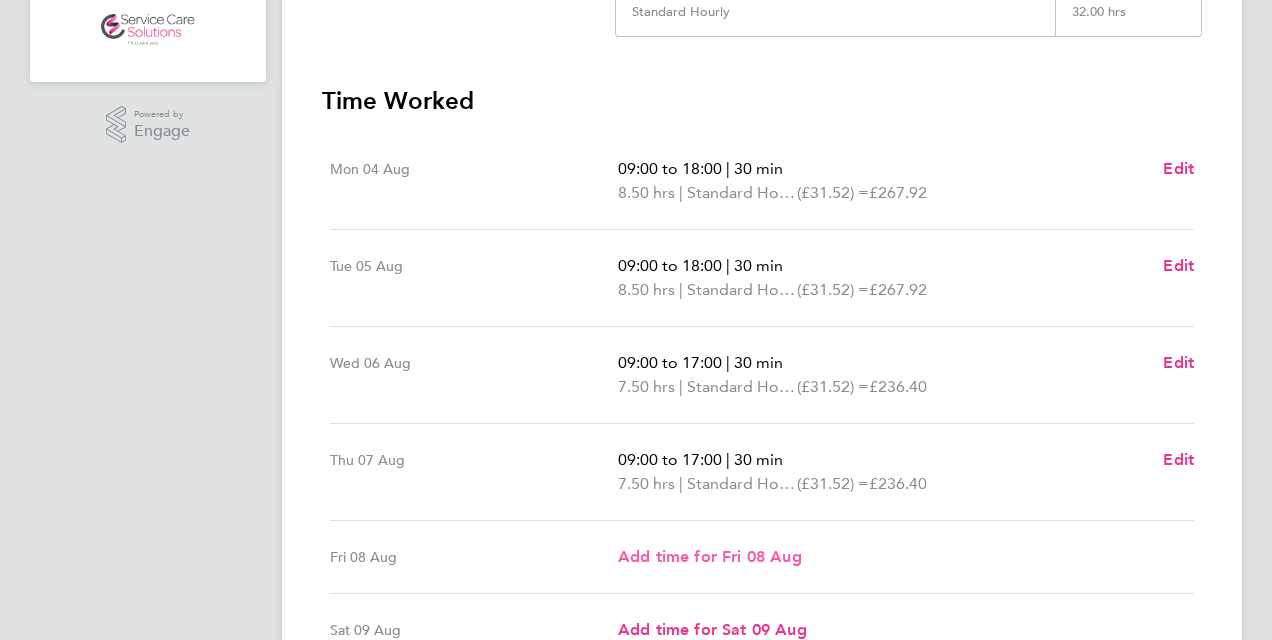 click on "Add time for Fri 08 Aug" at bounding box center (710, 556) 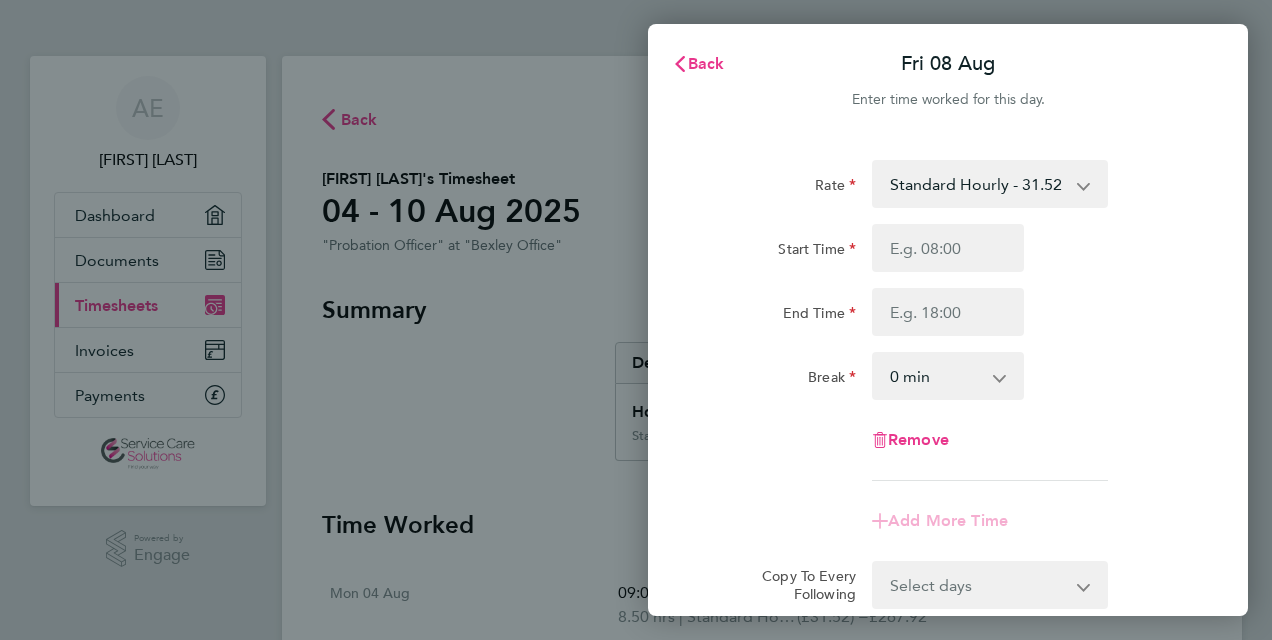scroll, scrollTop: 0, scrollLeft: 0, axis: both 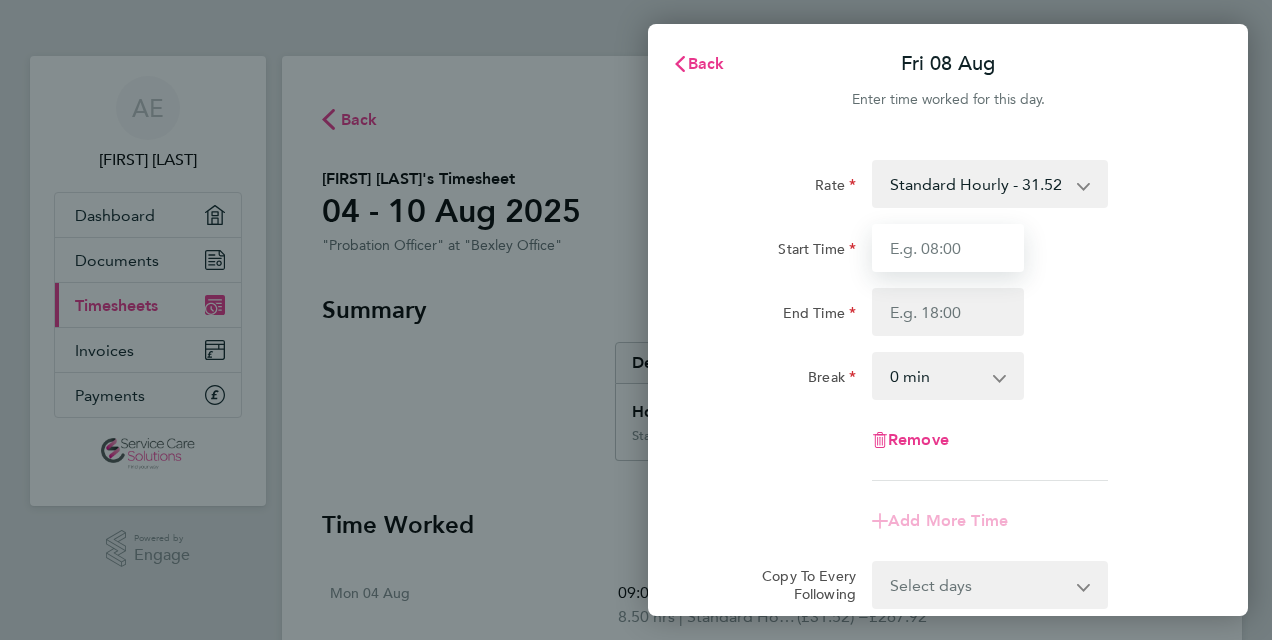 click on "Start Time" at bounding box center (948, 248) 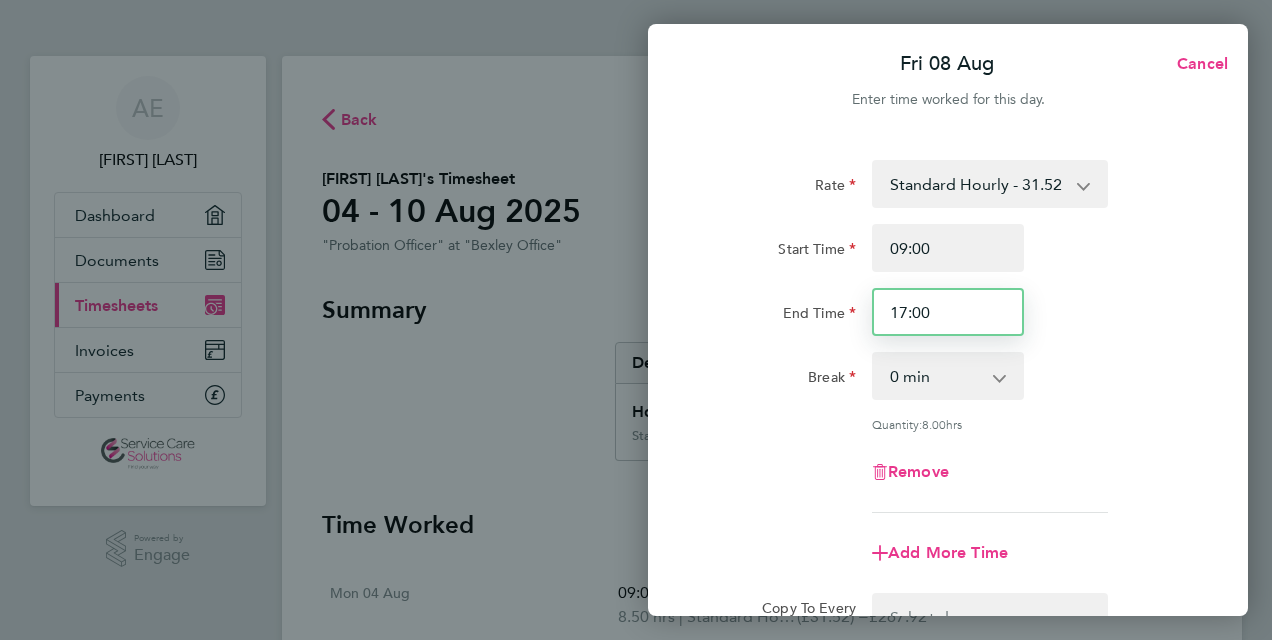 drag, startPoint x: 938, startPoint y: 299, endPoint x: 850, endPoint y: 312, distance: 88.95505 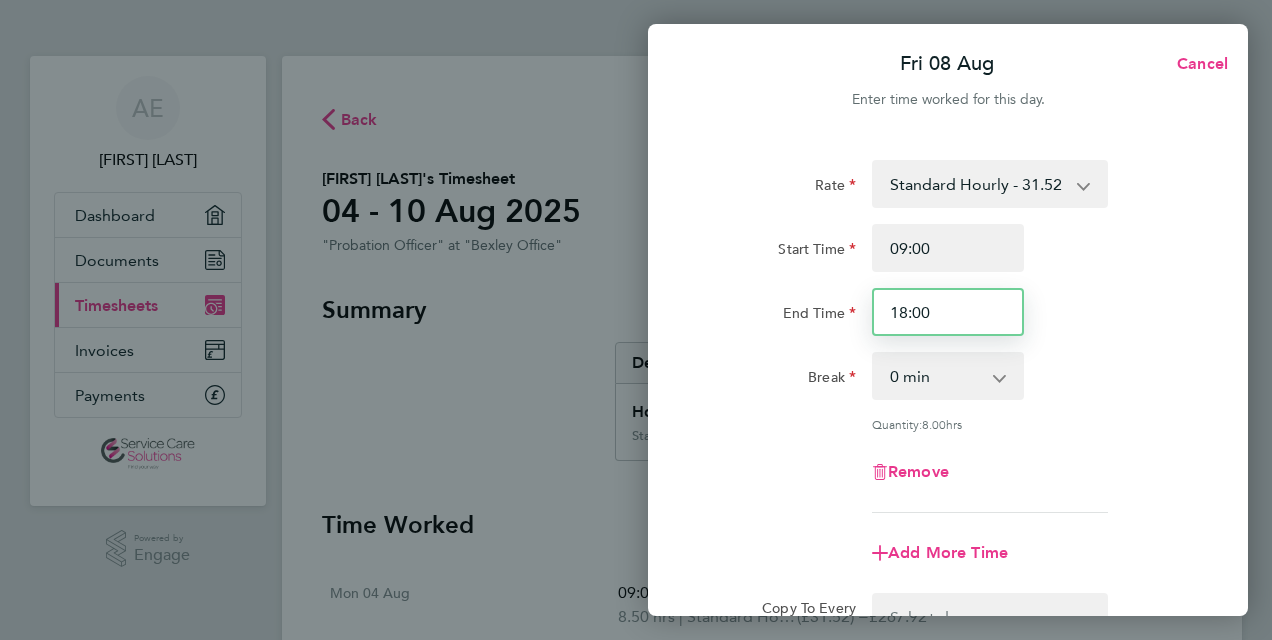 type on "18:00" 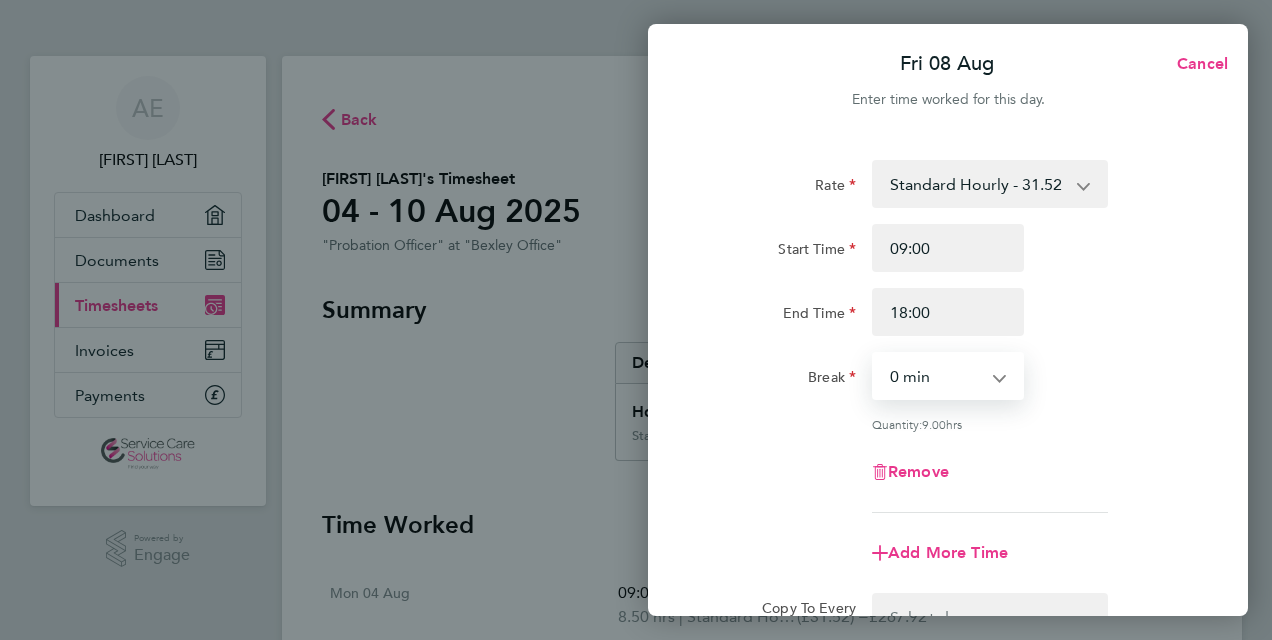 click on "0 min   15 min   30 min   45 min   60 min   75 min   90 min" at bounding box center [936, 376] 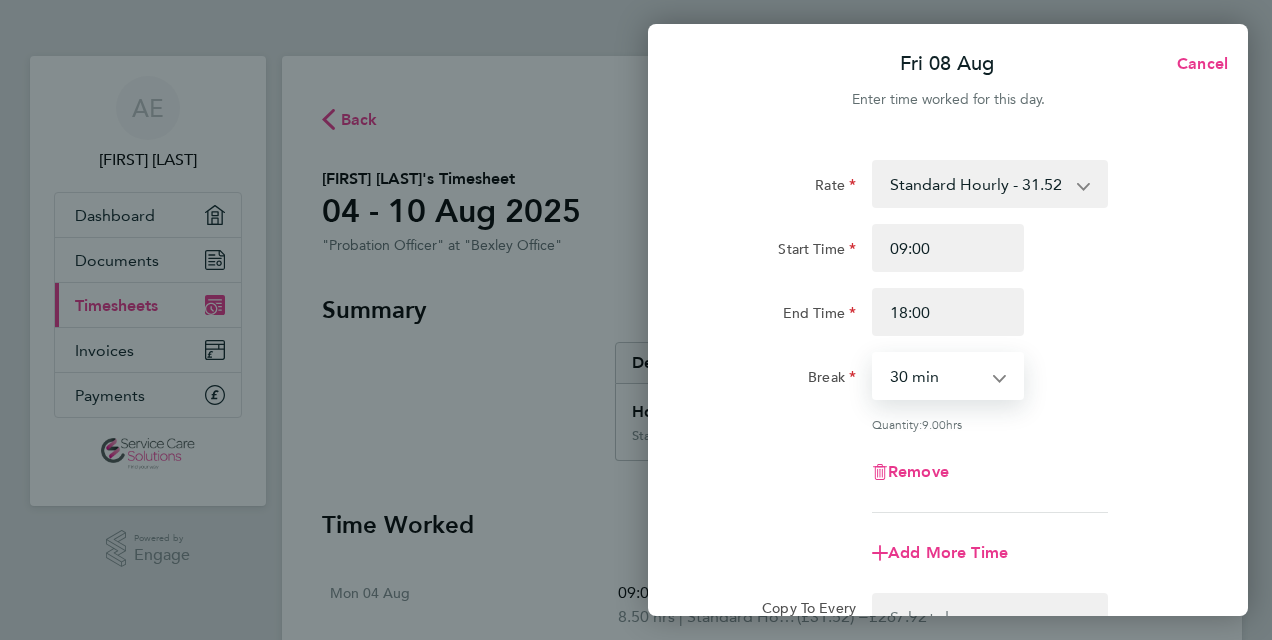 click on "0 min   15 min   30 min   45 min   60 min   75 min   90 min" at bounding box center [936, 376] 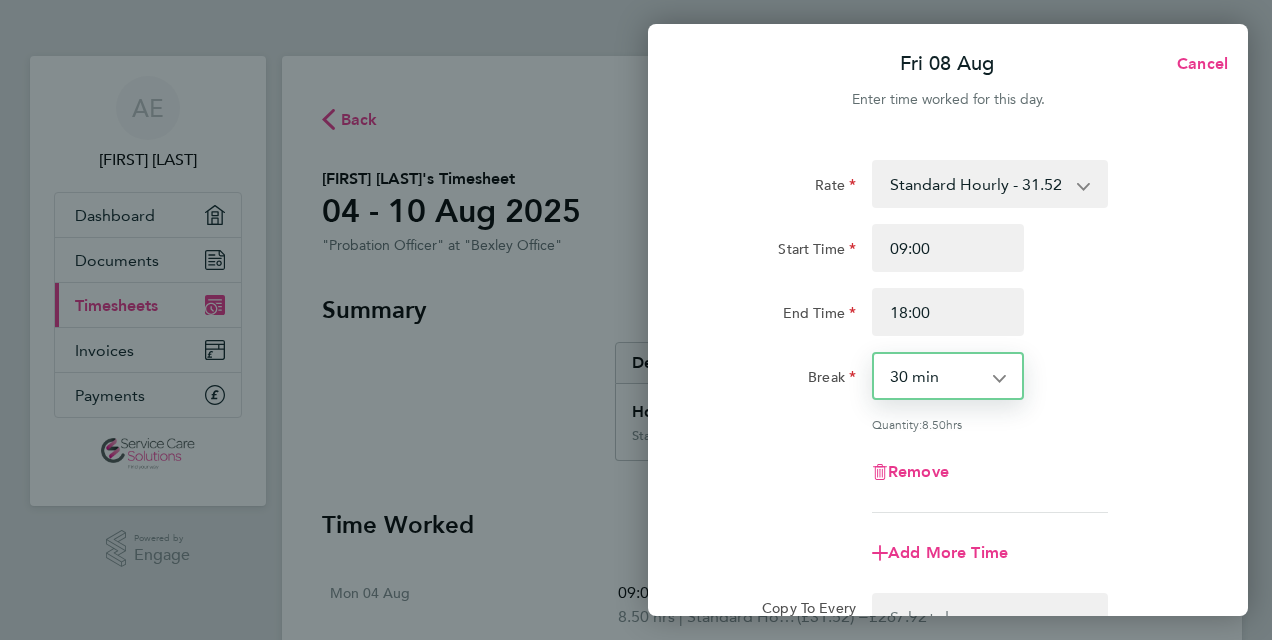 scroll, scrollTop: 263, scrollLeft: 0, axis: vertical 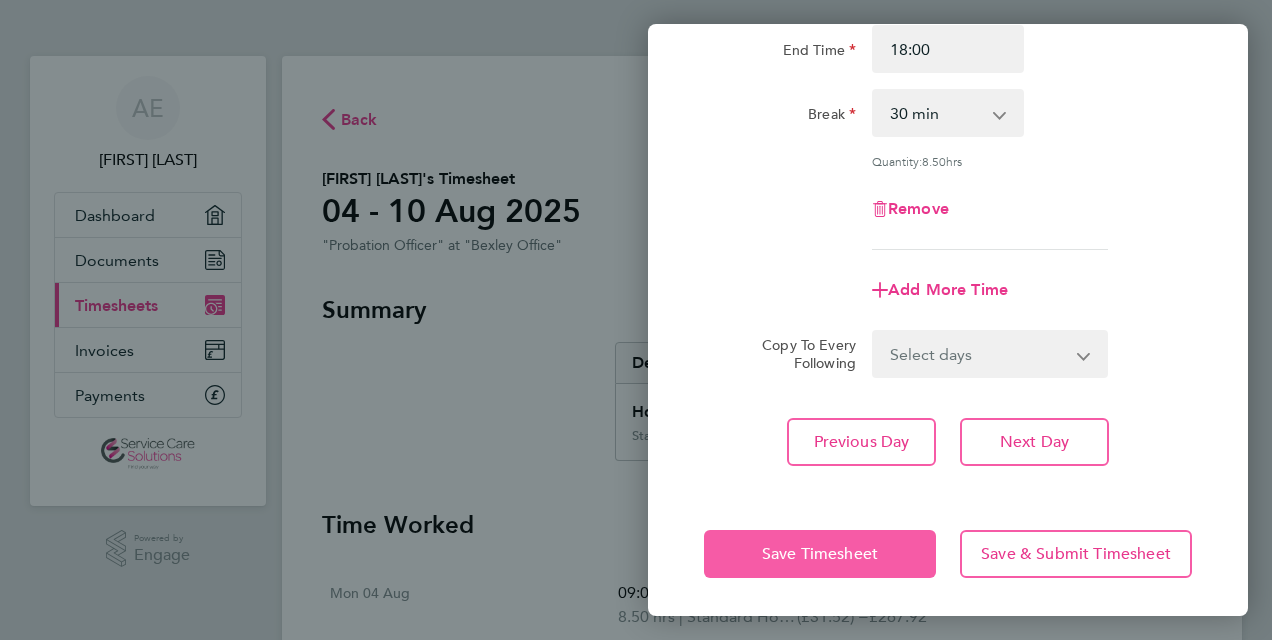 click on "Save Timesheet" 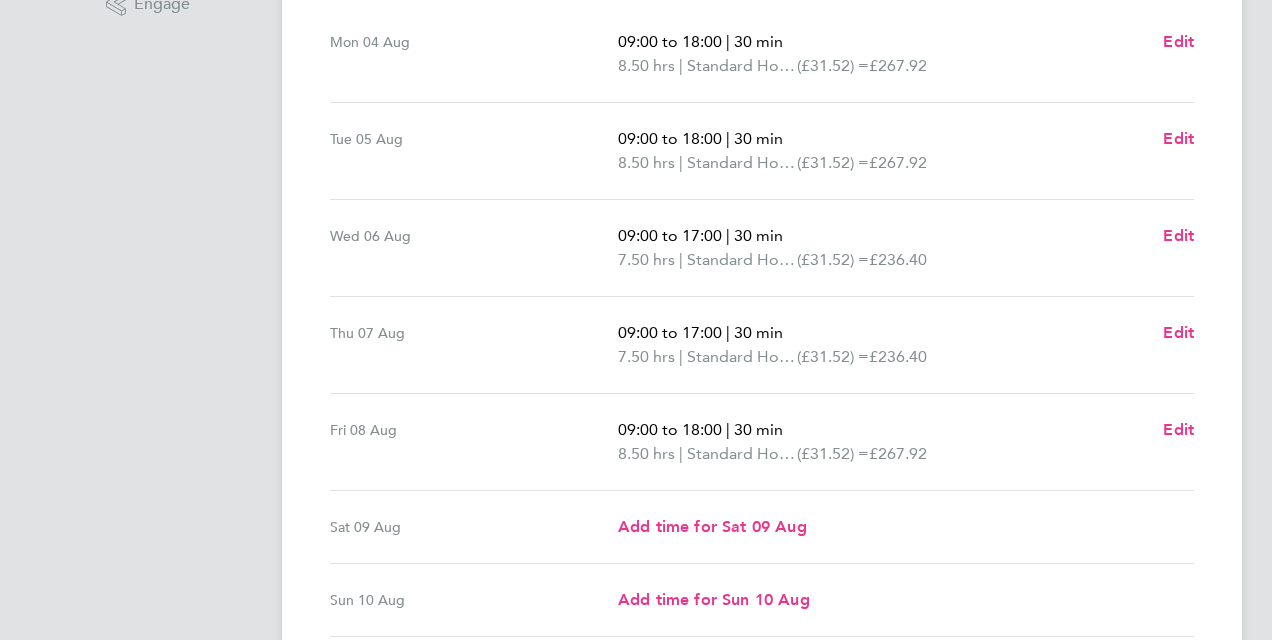 scroll, scrollTop: 558, scrollLeft: 0, axis: vertical 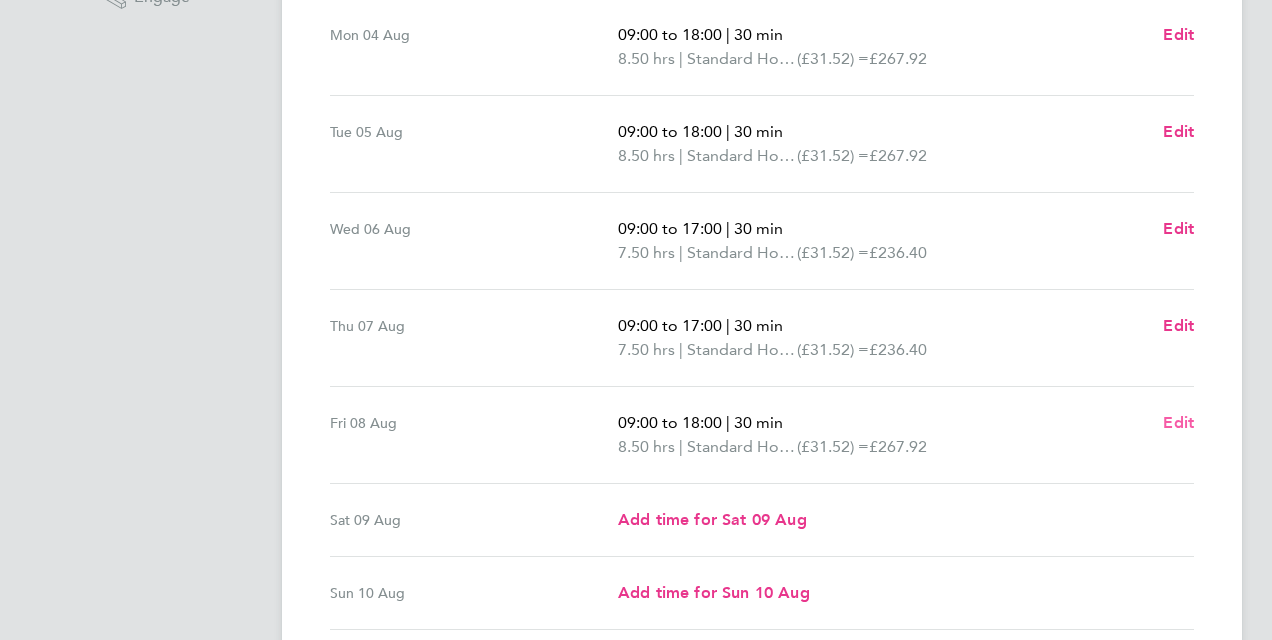 click on "Edit" at bounding box center [1178, 422] 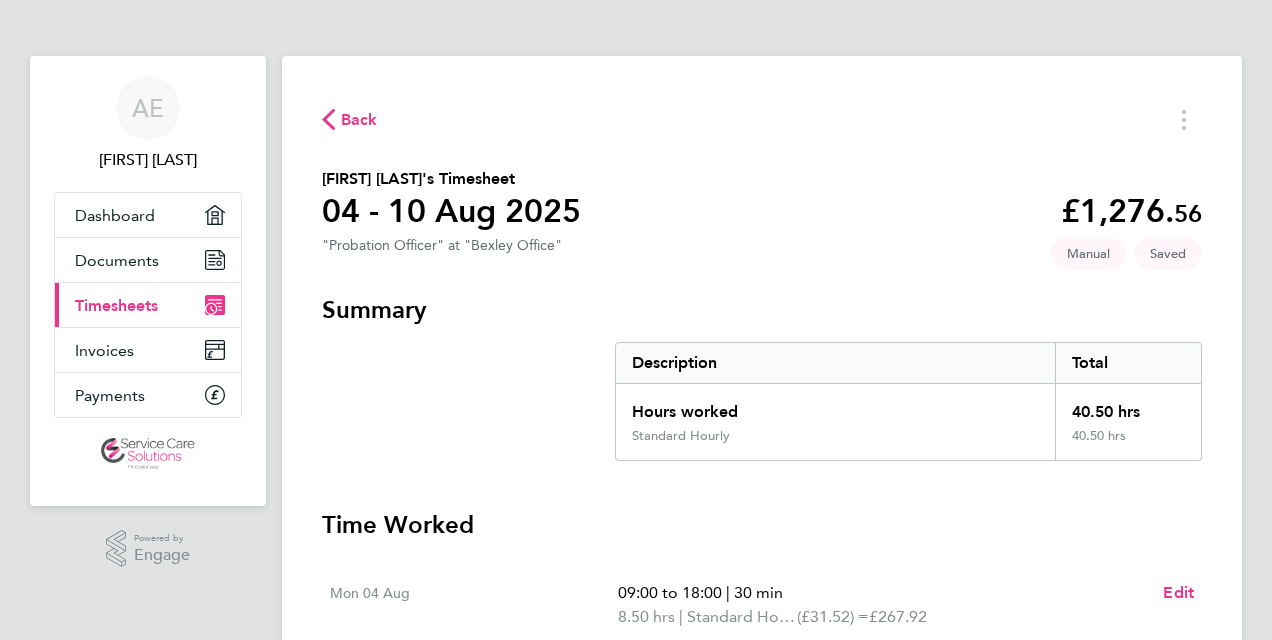 select on "30" 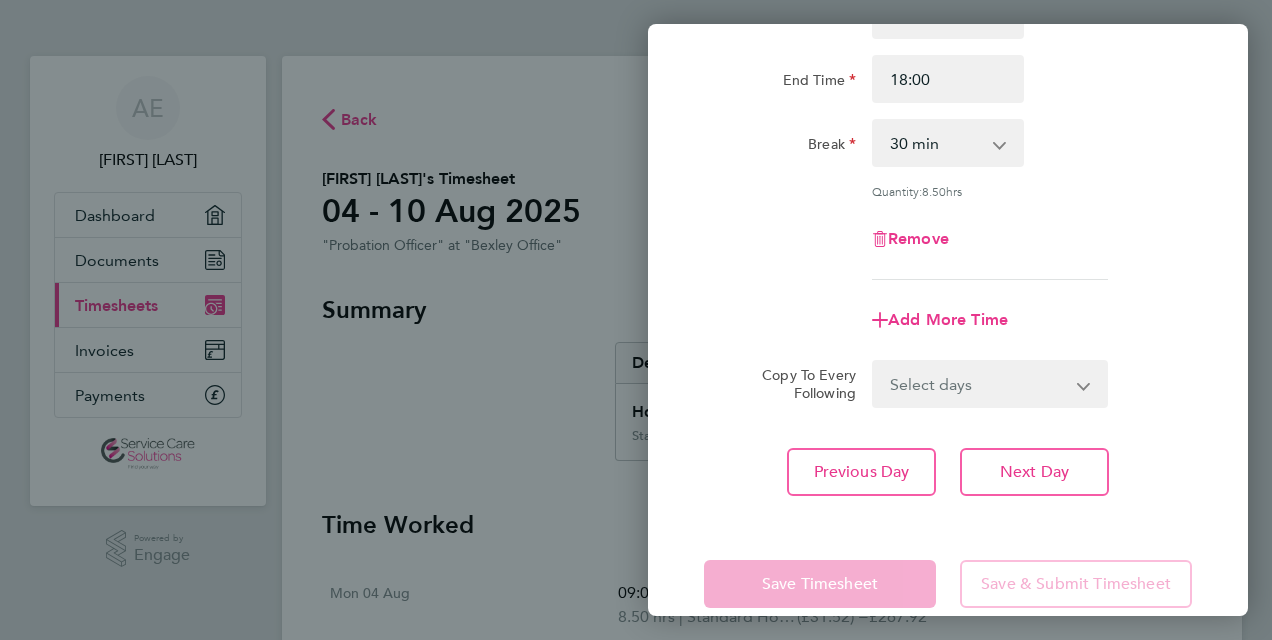 scroll, scrollTop: 232, scrollLeft: 0, axis: vertical 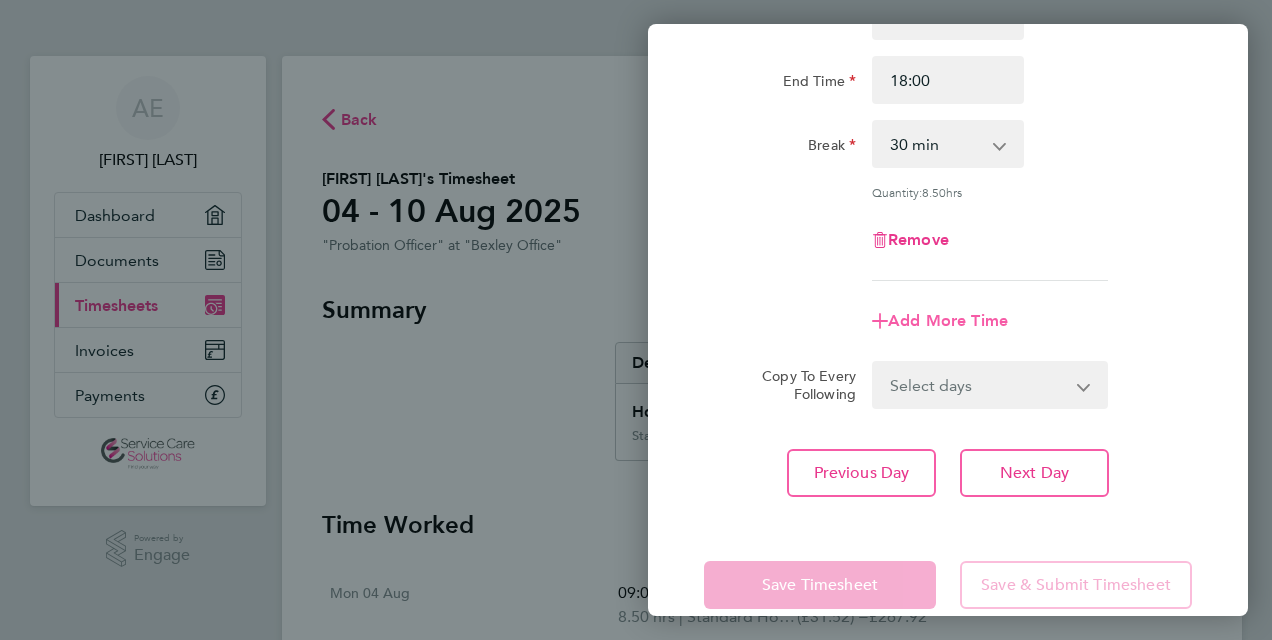 click on "Add More Time" 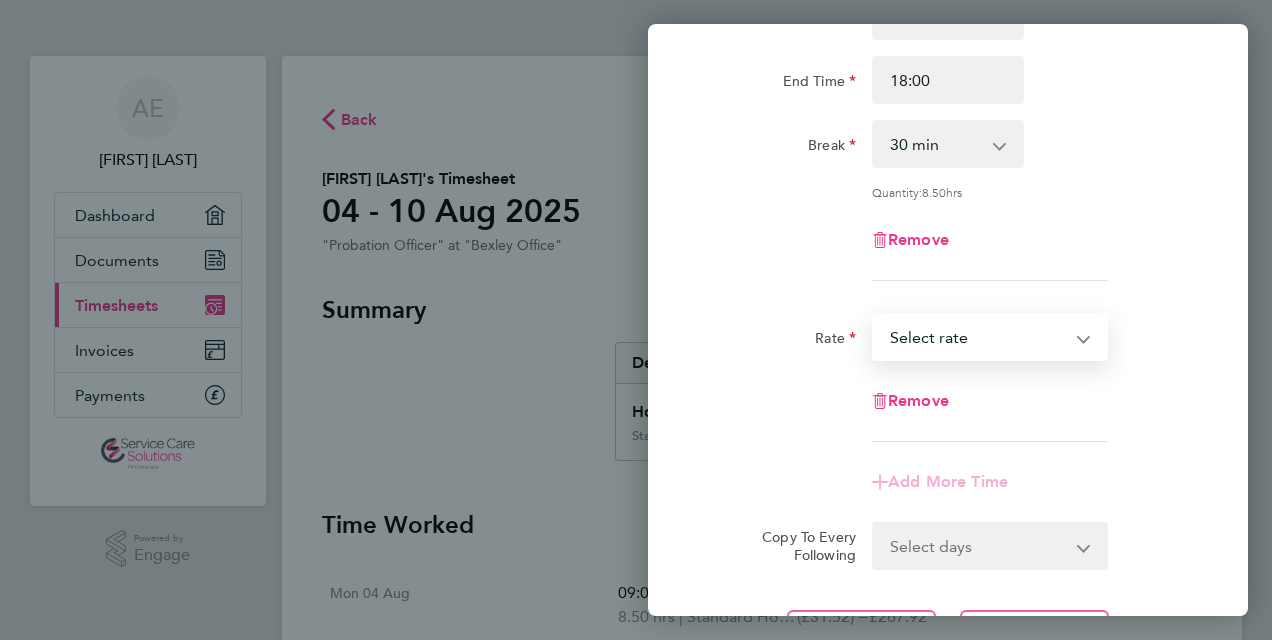 click on "Standard Hourly - 31.52   Select rate" at bounding box center [978, 337] 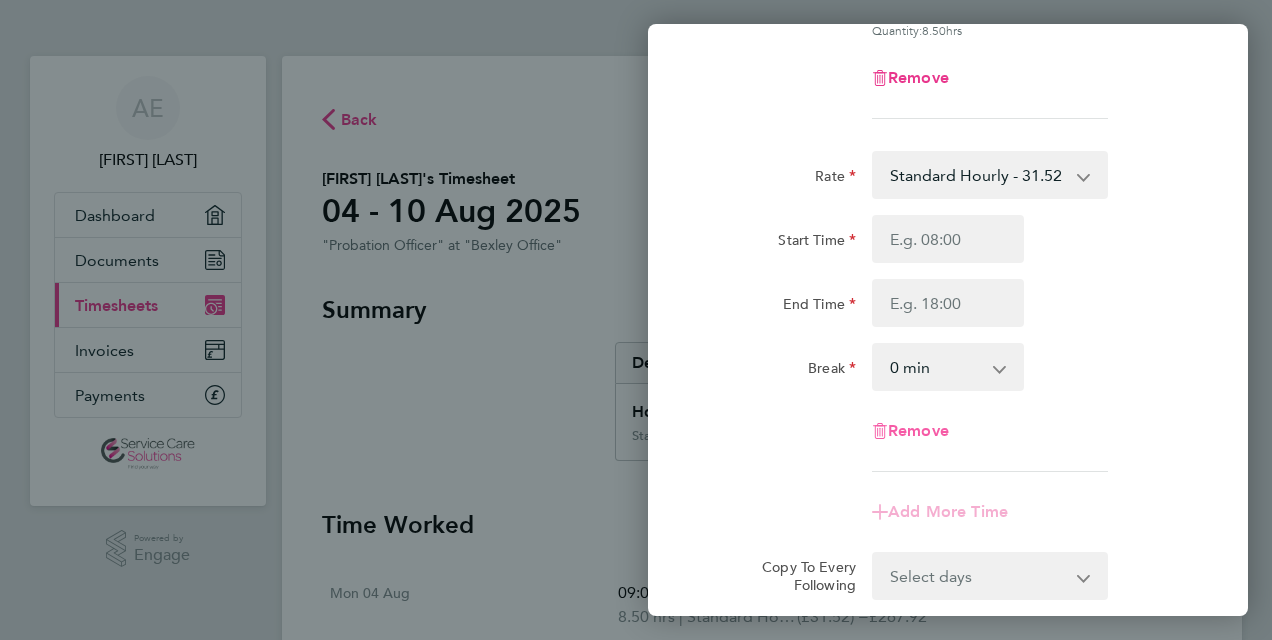 click on "Remove" 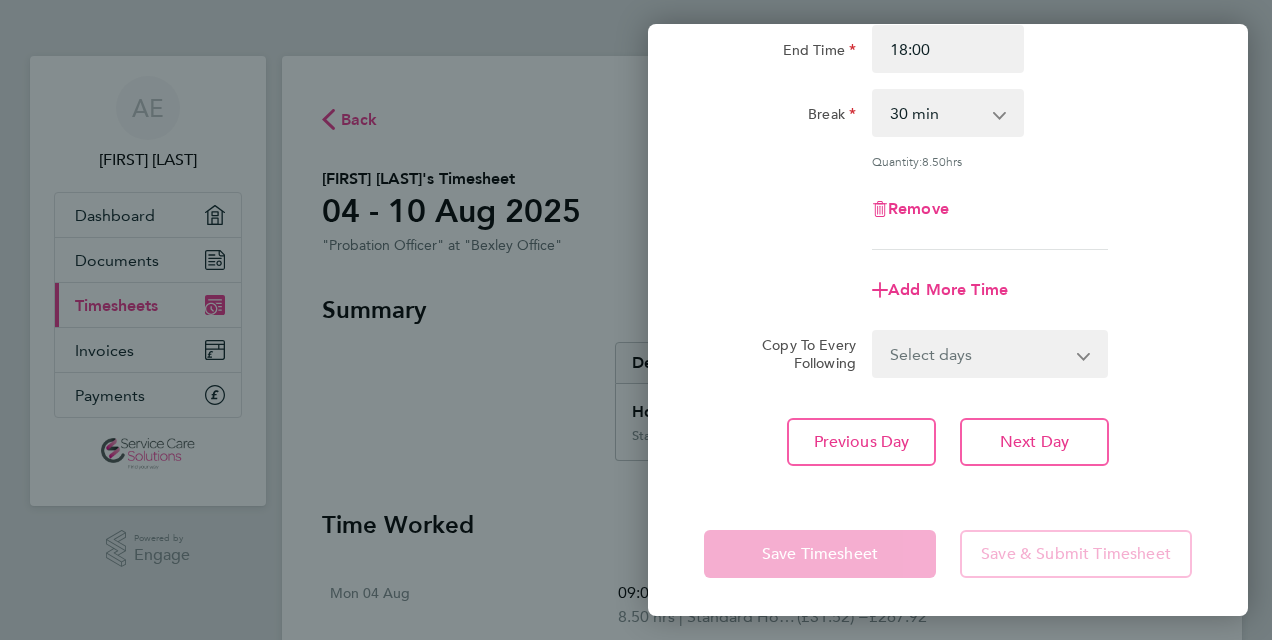 drag, startPoint x: 636, startPoint y: 451, endPoint x: 584, endPoint y: 461, distance: 52.95281 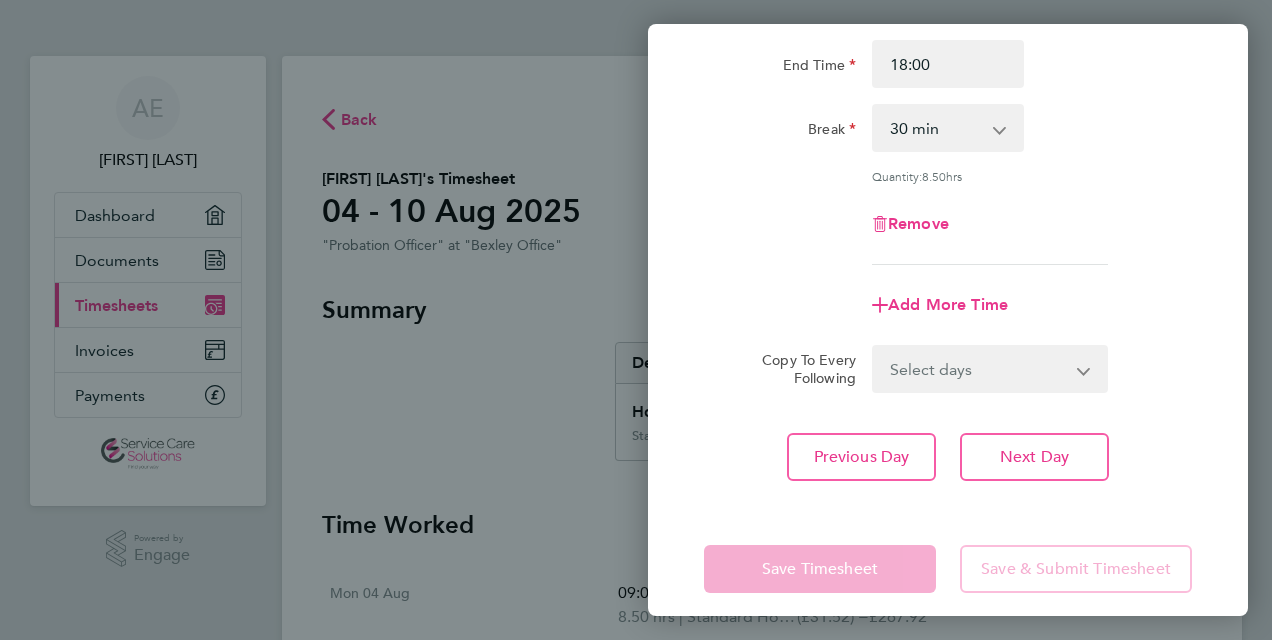 scroll, scrollTop: 263, scrollLeft: 0, axis: vertical 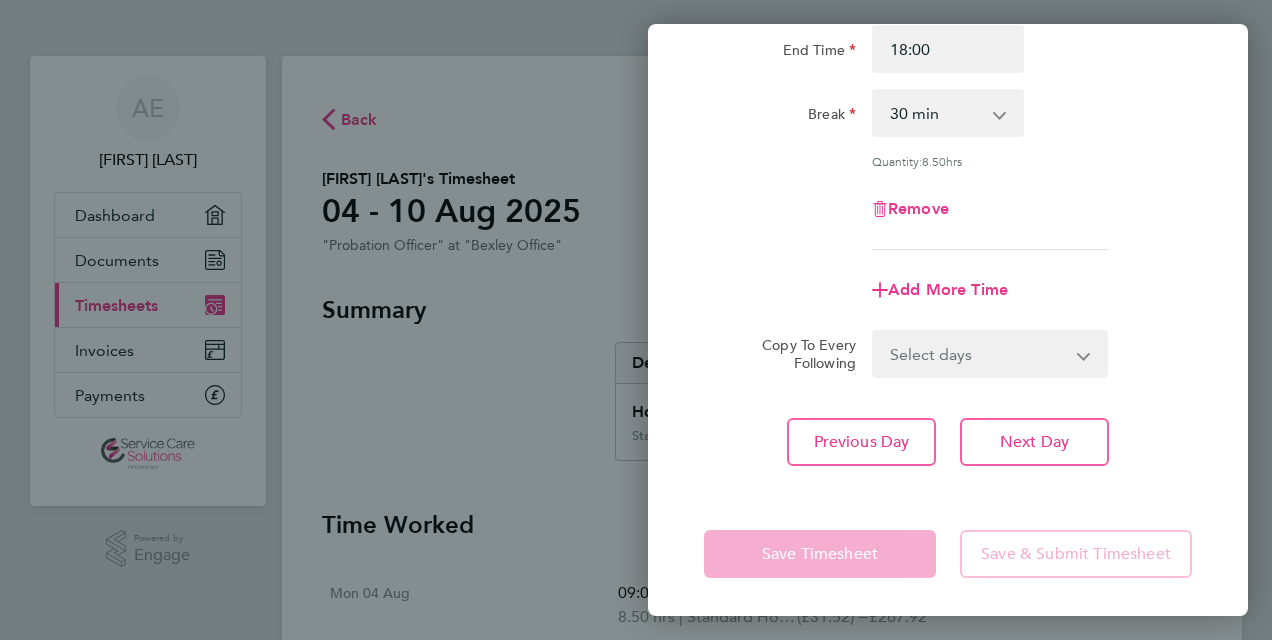 click on "Save Timesheet   Save & Submit Timesheet" 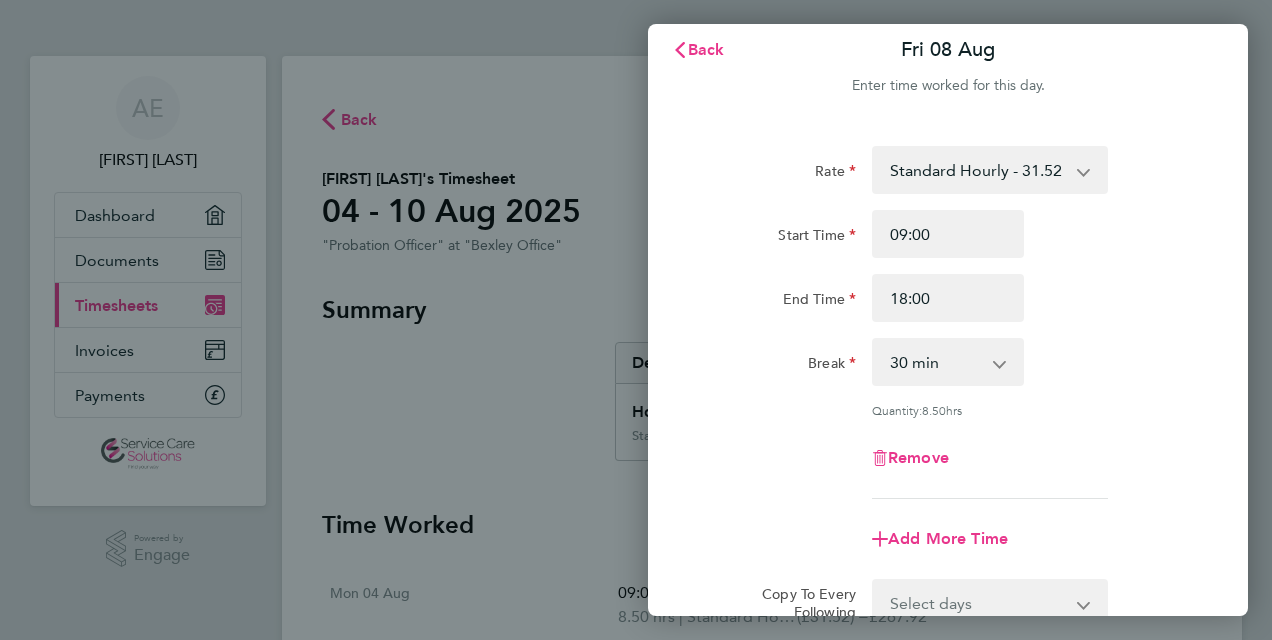 scroll, scrollTop: 0, scrollLeft: 0, axis: both 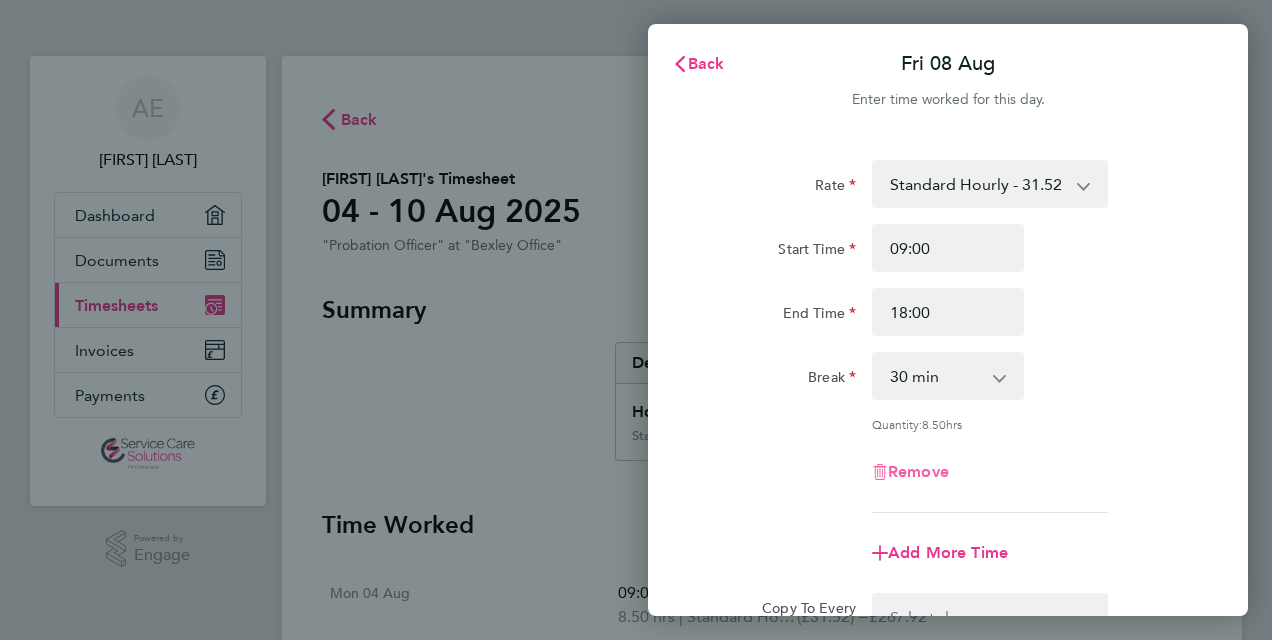 click on "Remove" 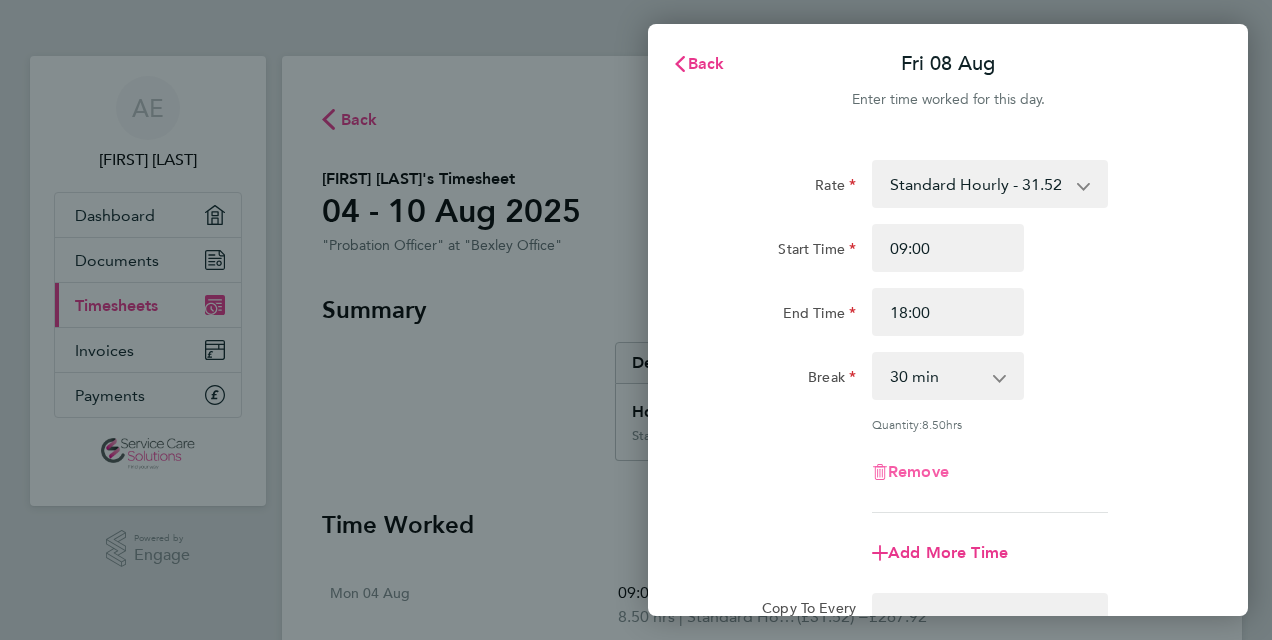 select on "null" 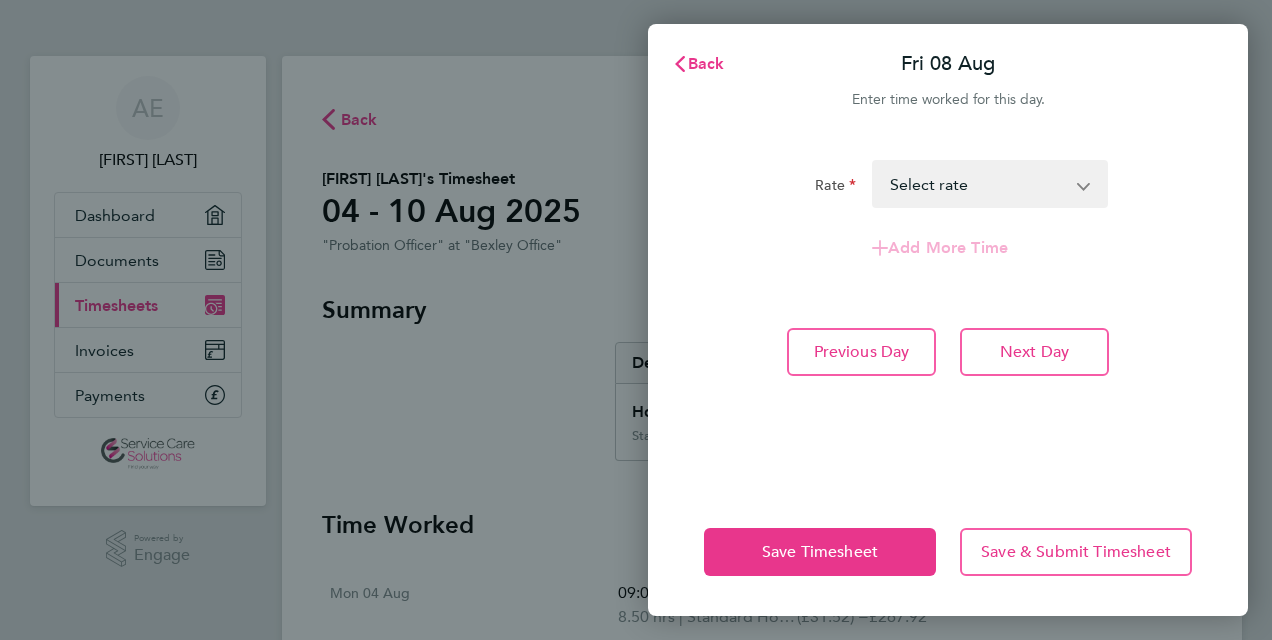 click on "Standard Hourly - 31.52   Select rate" at bounding box center [978, 184] 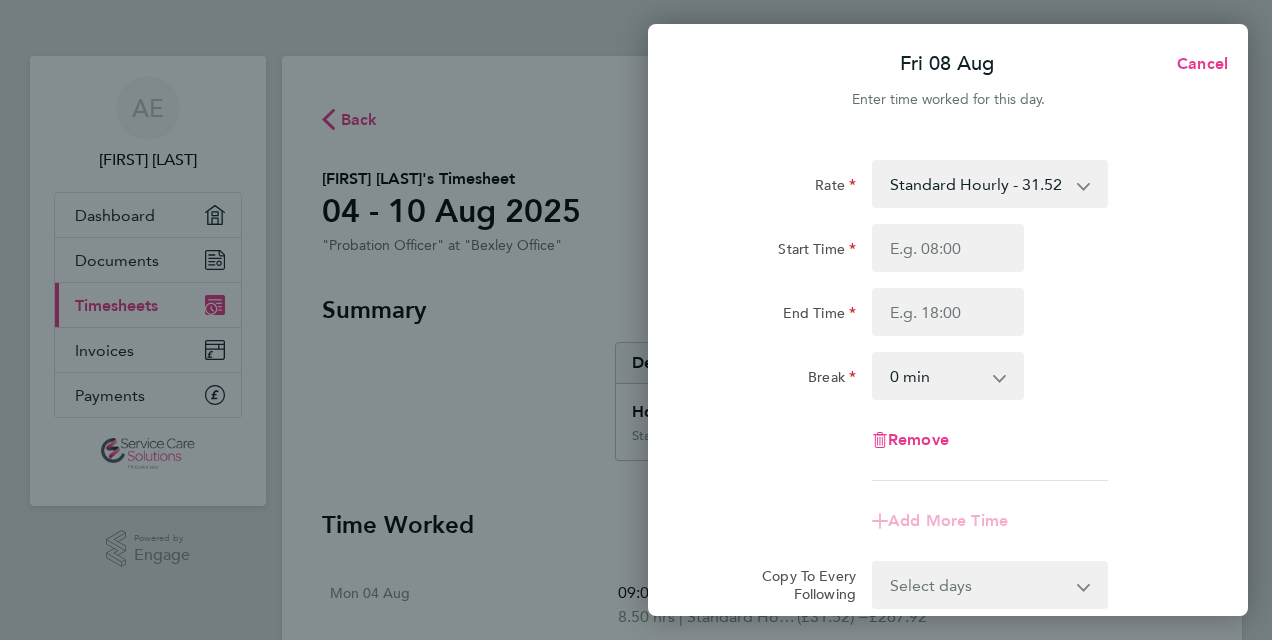 click on "Rate  Standard Hourly - 31.52
Start Time End Time Break  0 min   15 min   30 min   45 min   60 min   75 min   90 min
Remove" 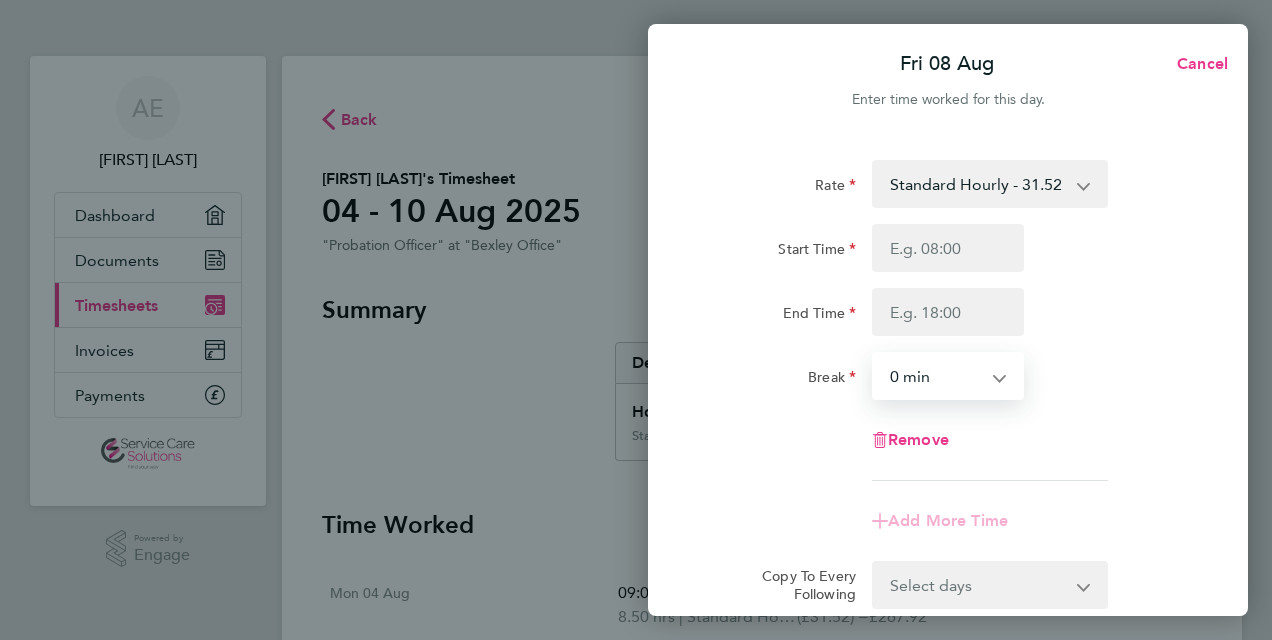 click on "0 min   15 min   30 min   45 min   60 min   75 min   90 min" at bounding box center [936, 376] 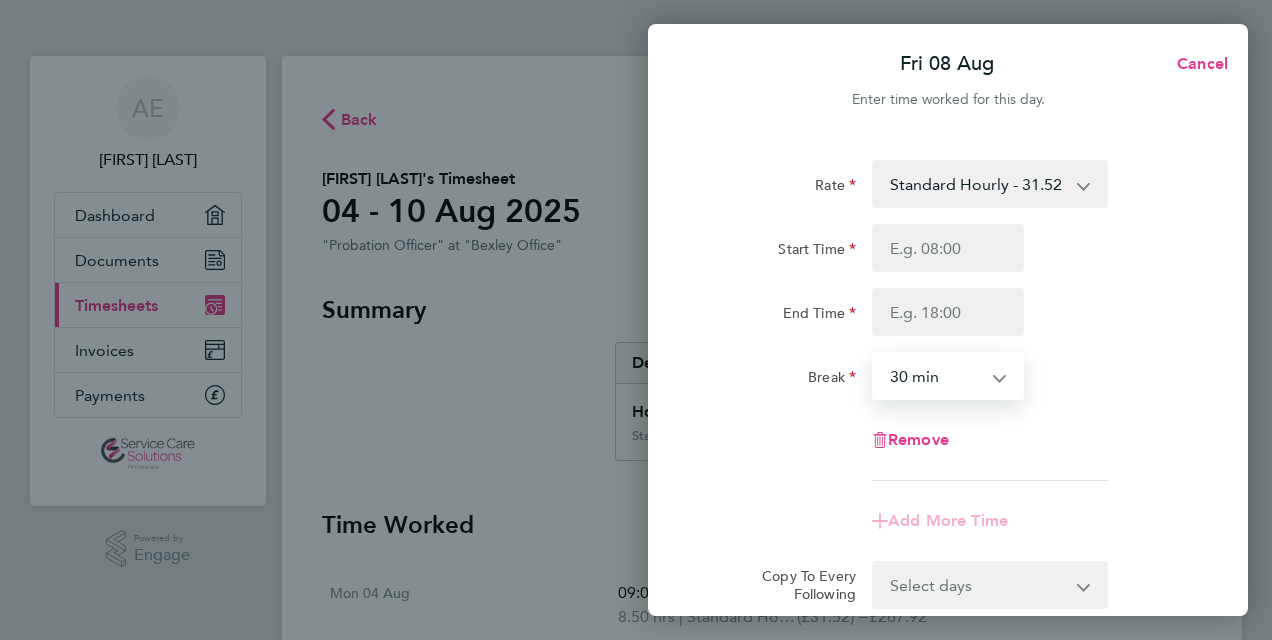 click on "0 min   15 min   30 min   45 min   60 min   75 min   90 min" at bounding box center [936, 376] 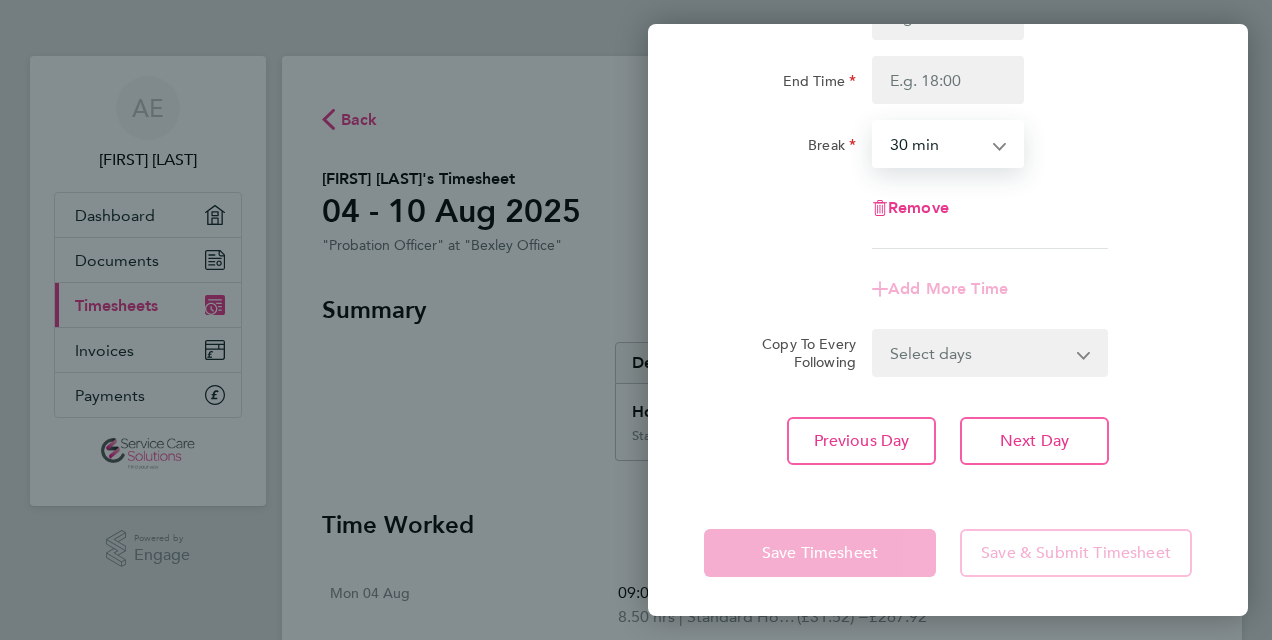 scroll, scrollTop: 0, scrollLeft: 0, axis: both 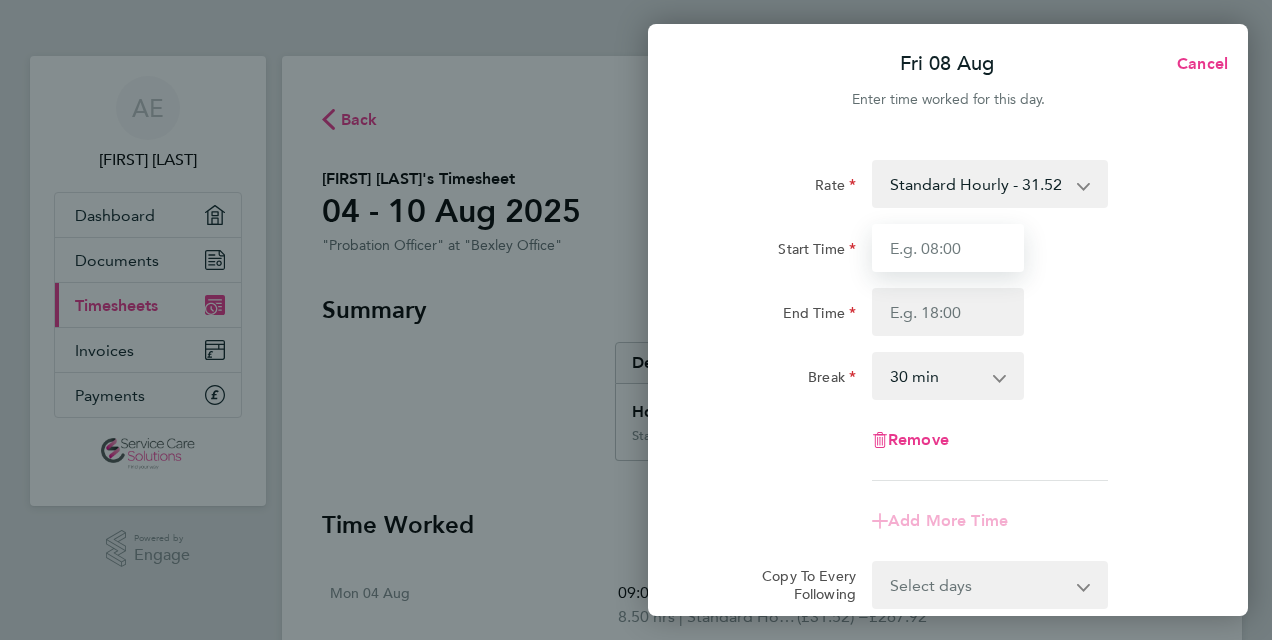 click on "Start Time" at bounding box center (948, 248) 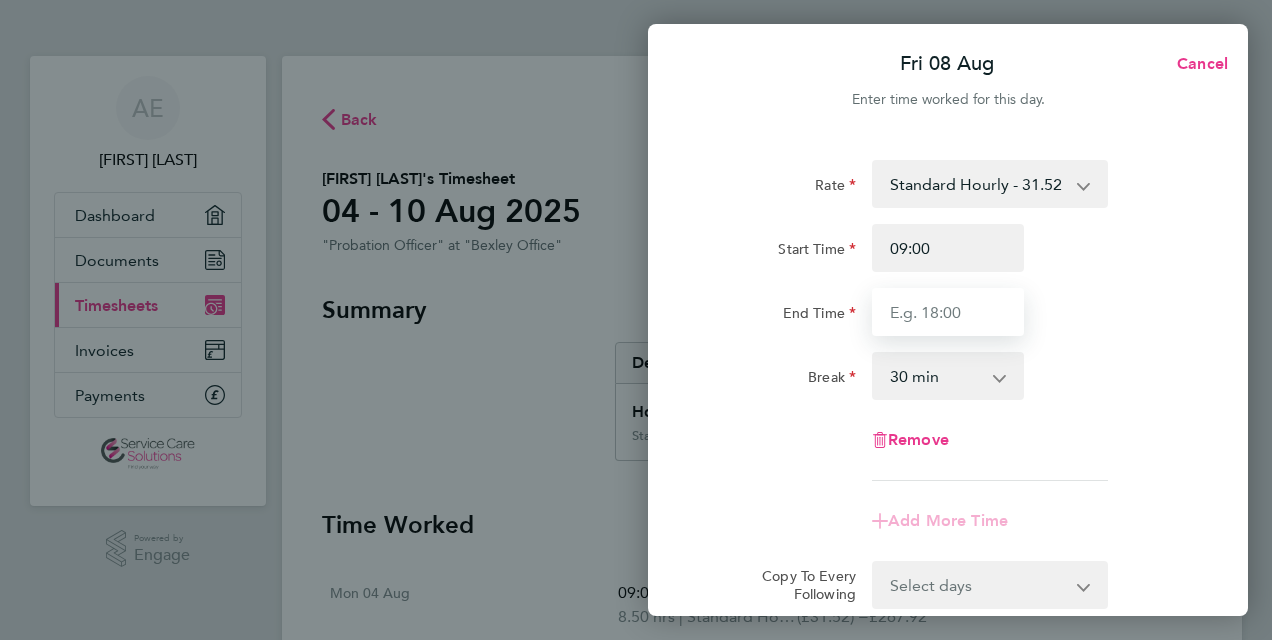 click on "End Time" at bounding box center [948, 312] 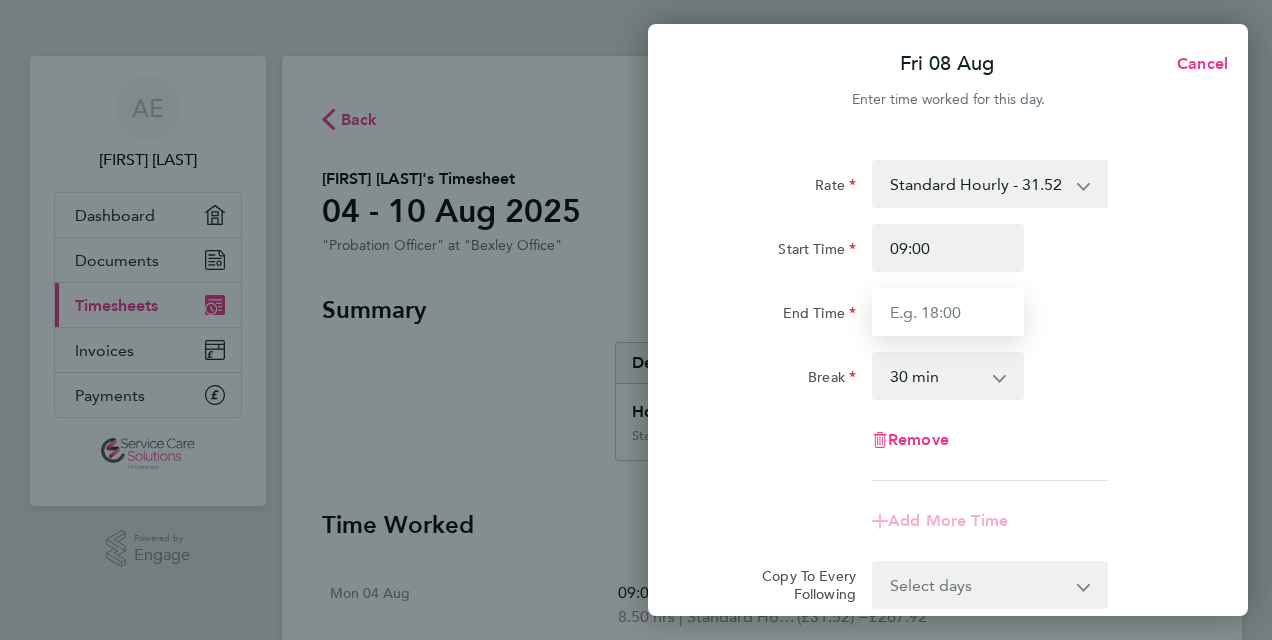 type on "17:00" 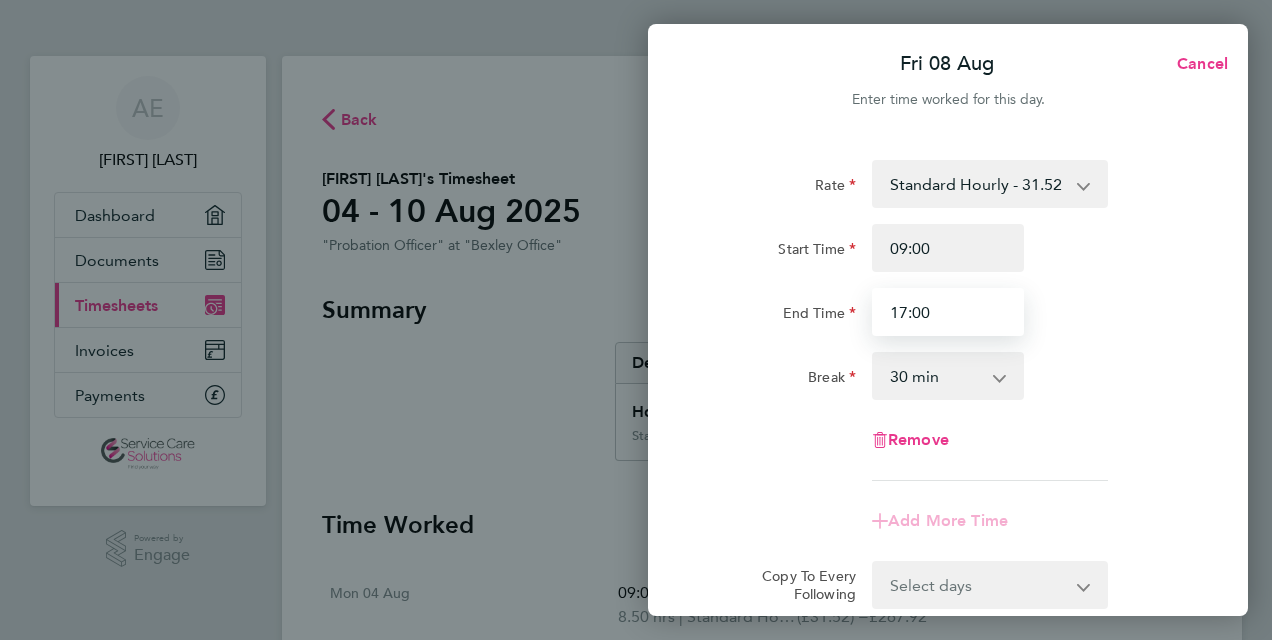 scroll, scrollTop: 232, scrollLeft: 0, axis: vertical 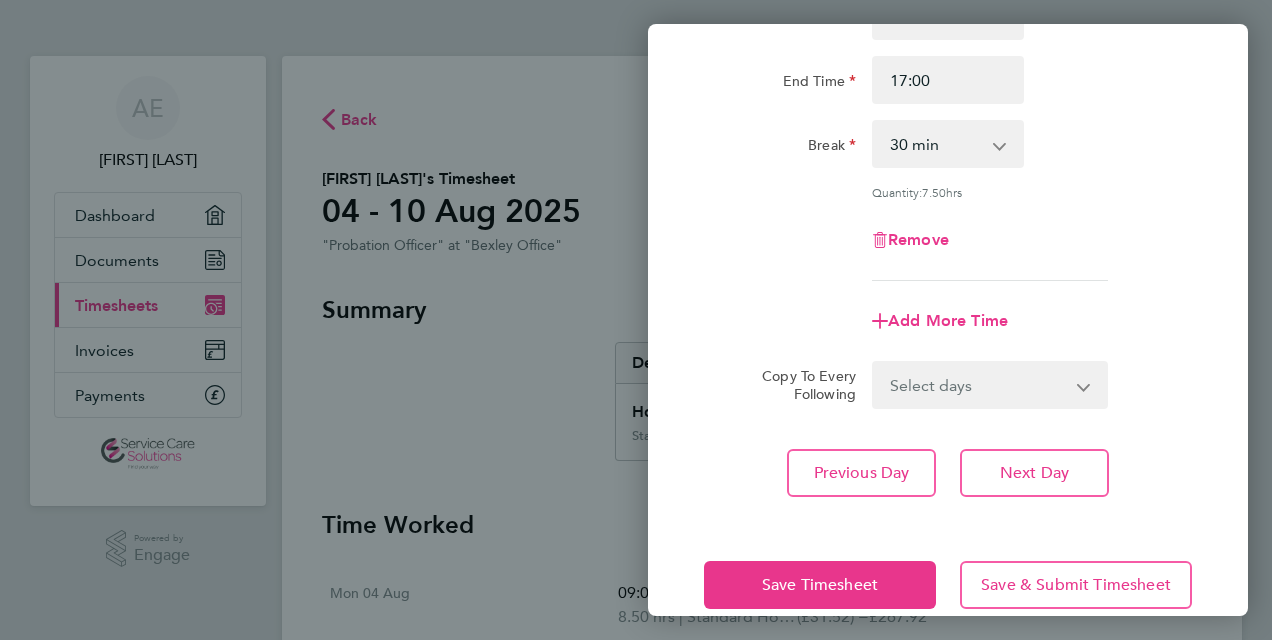 click on "Save Timesheet   Save & Submit Timesheet" 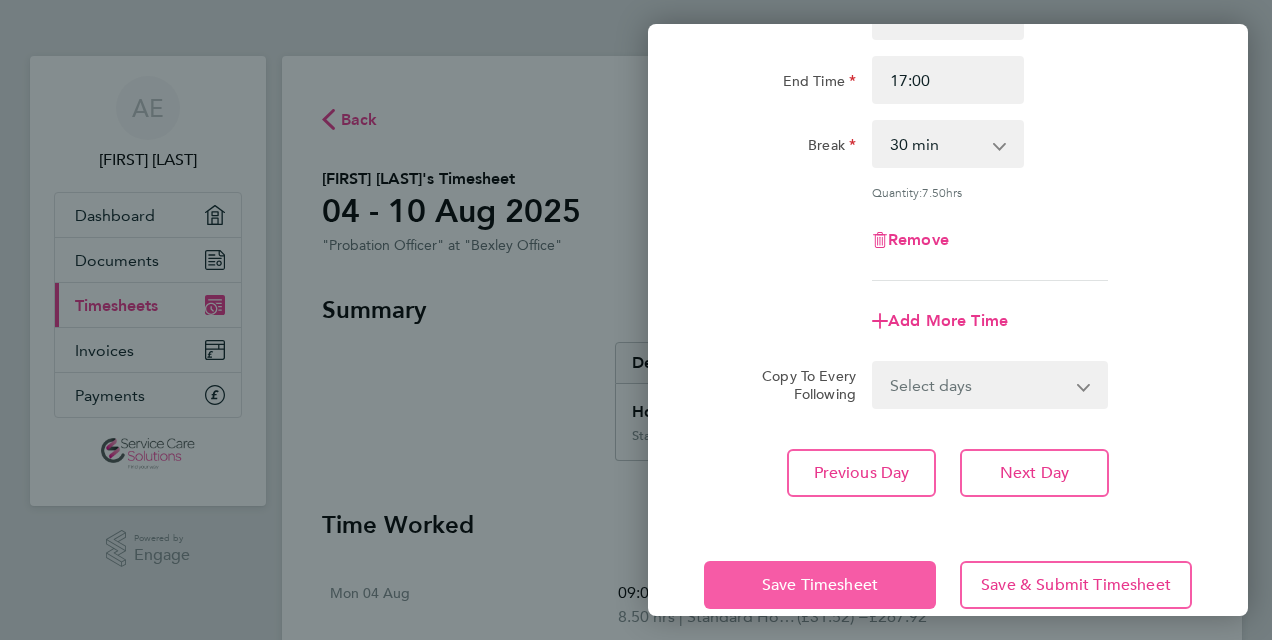 click on "Save Timesheet" 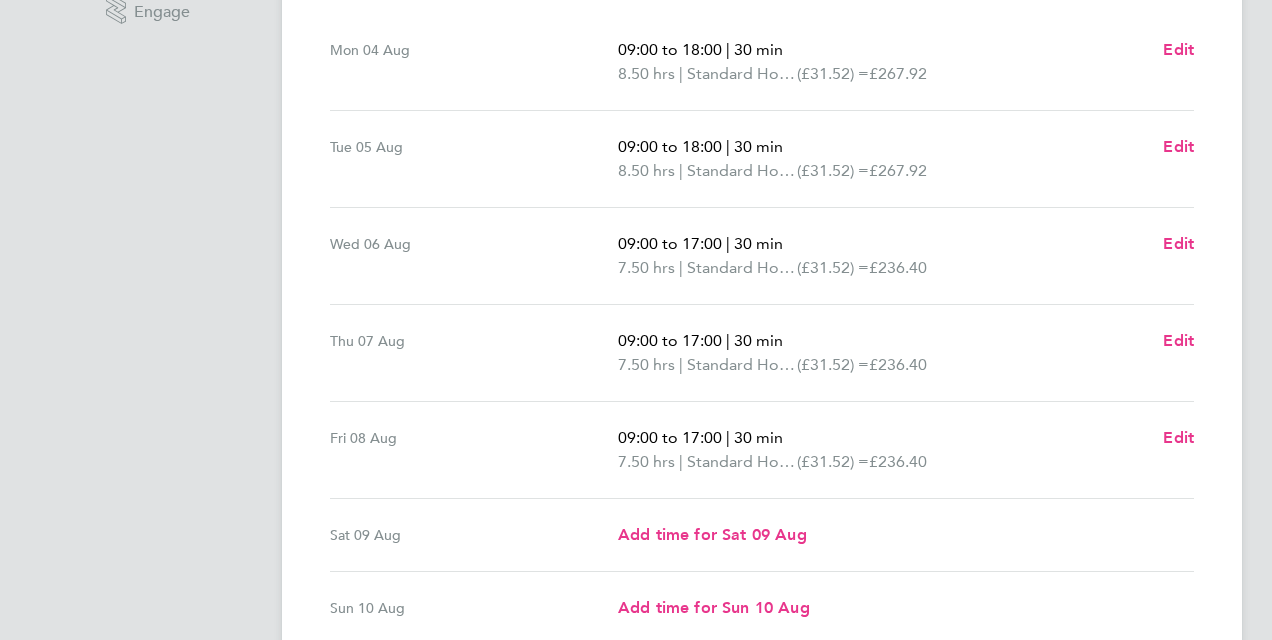 scroll, scrollTop: 552, scrollLeft: 0, axis: vertical 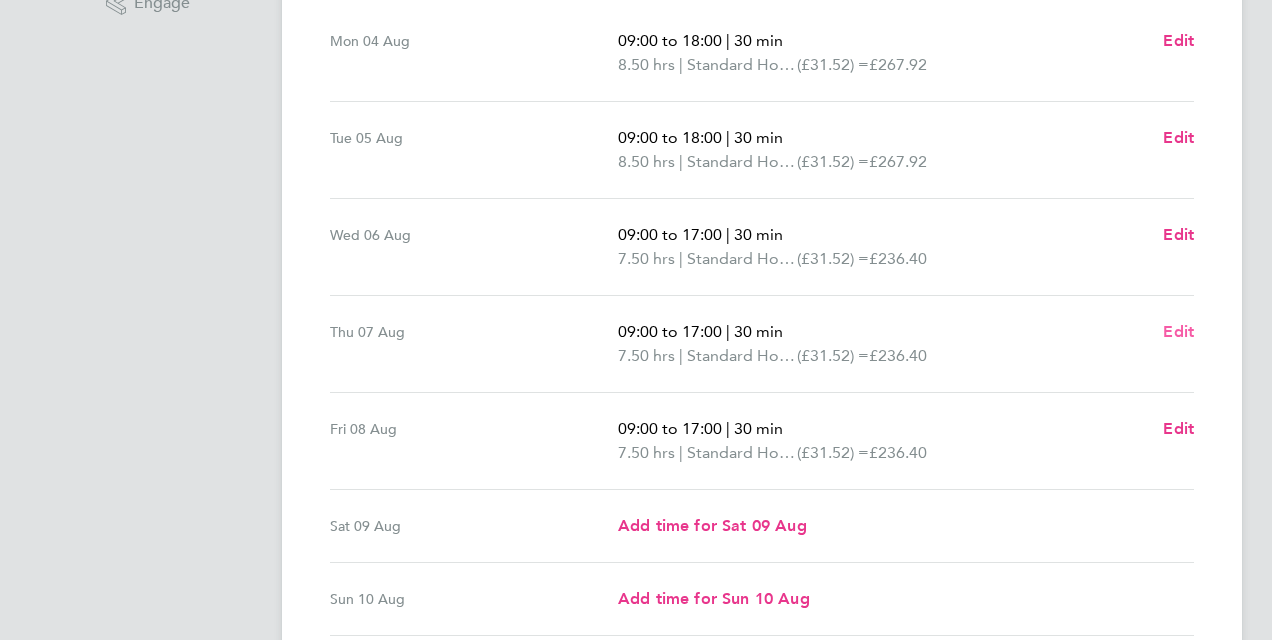 click on "Edit" at bounding box center [1178, 331] 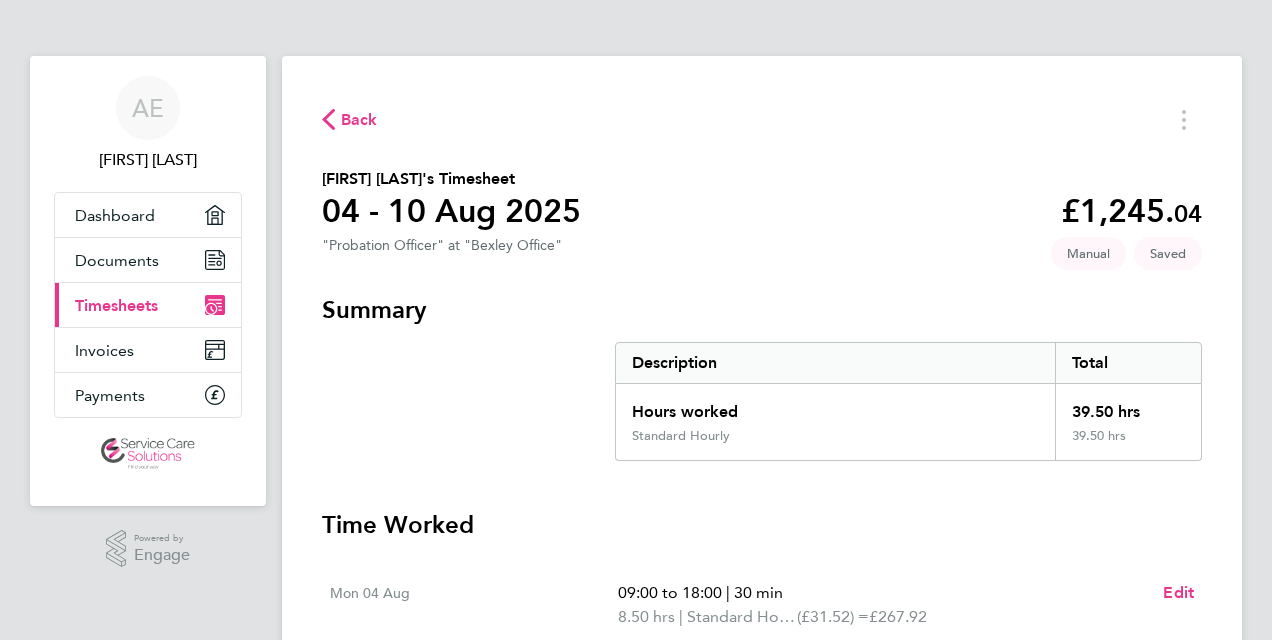select on "30" 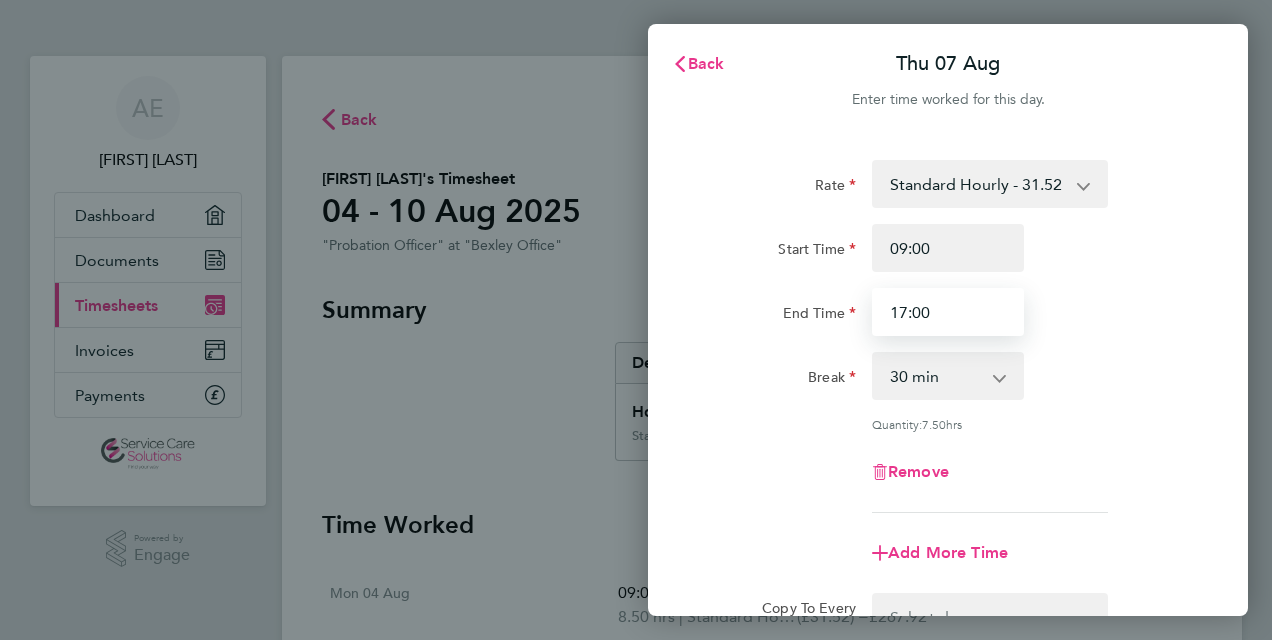 click on "17:00" at bounding box center (948, 312) 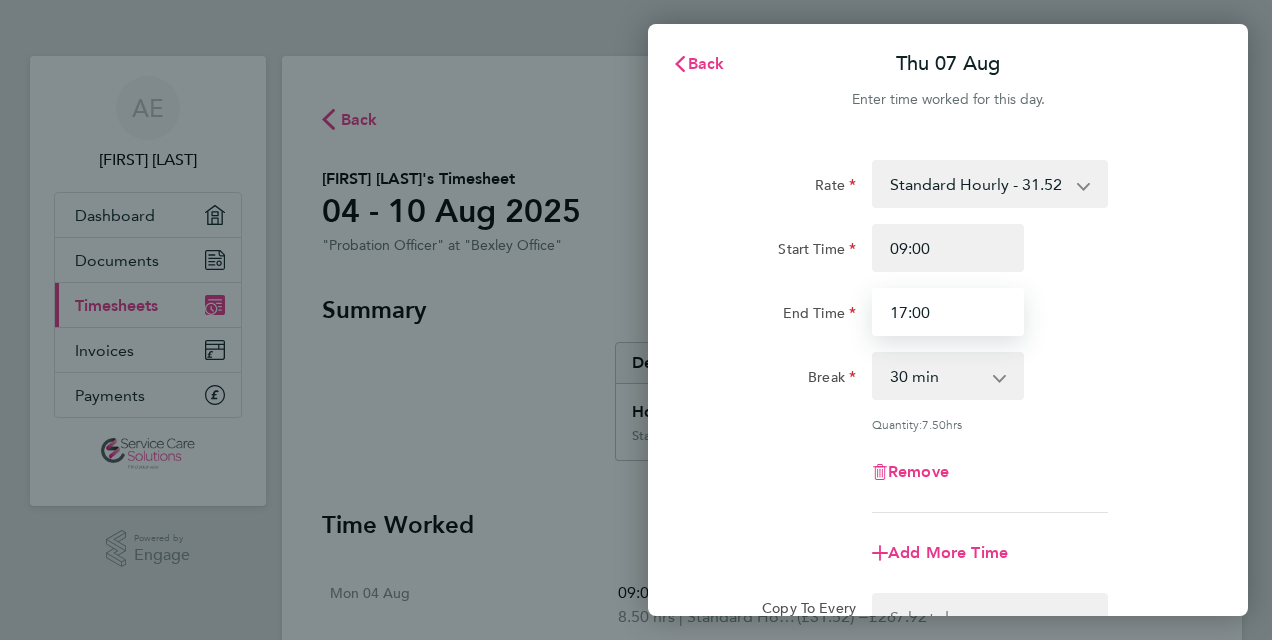 click on "17:00" at bounding box center [948, 312] 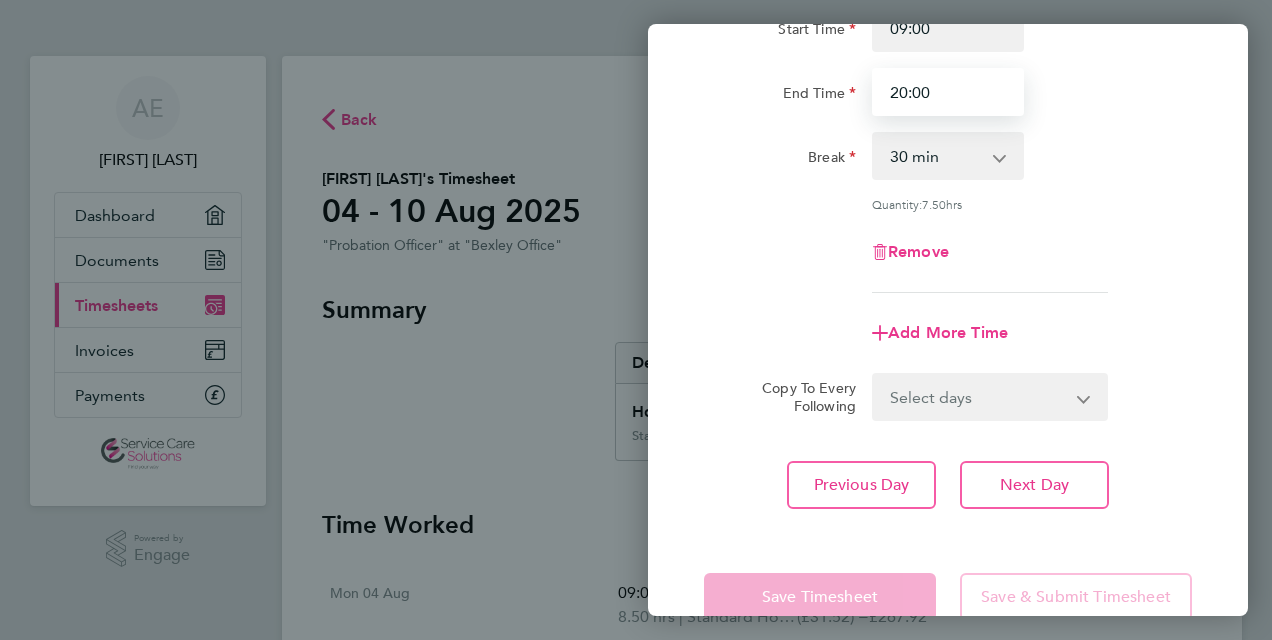 scroll, scrollTop: 232, scrollLeft: 0, axis: vertical 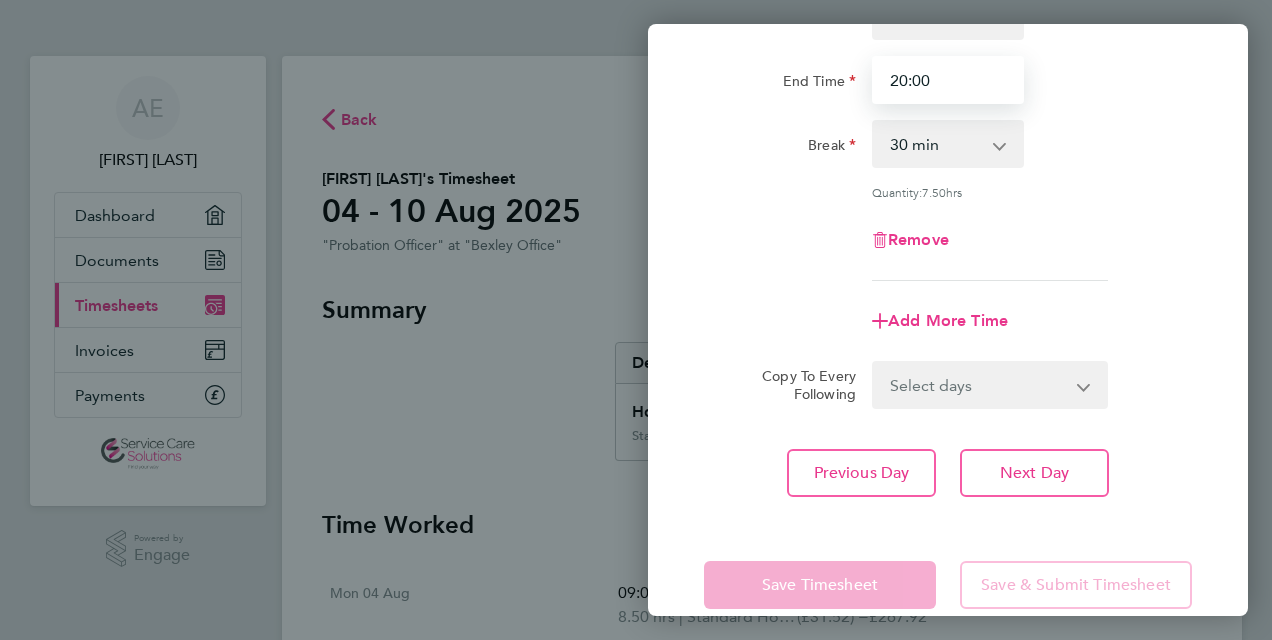 type on "20:00" 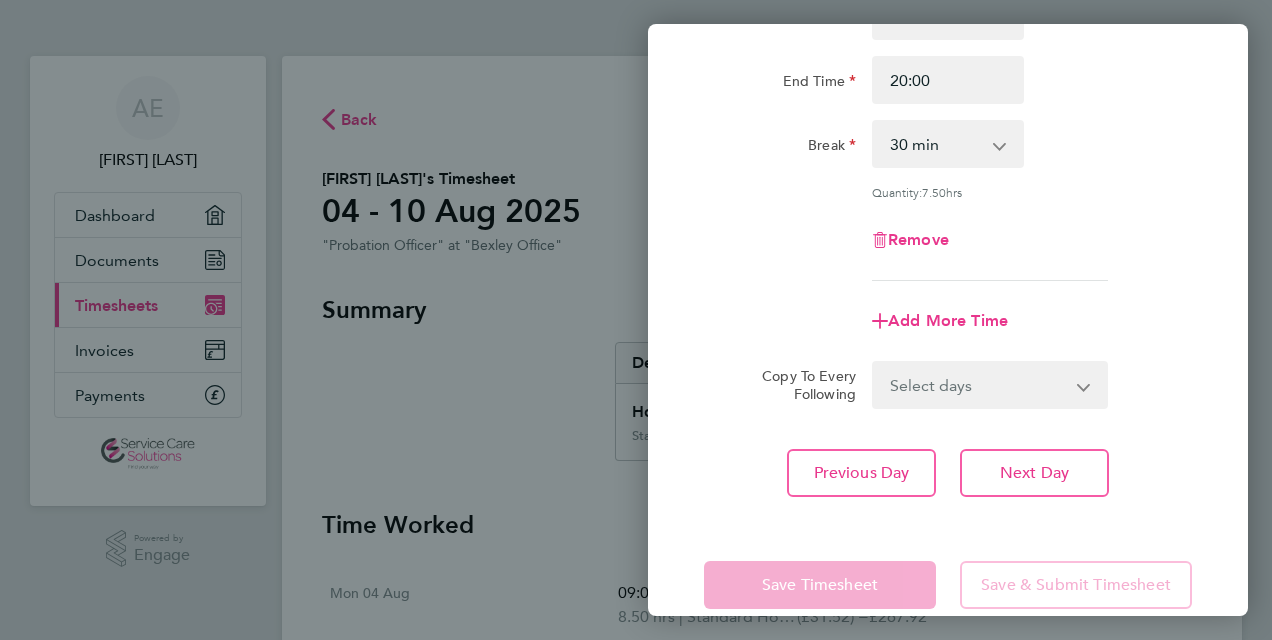 click on "Save Timesheet   Save & Submit Timesheet" 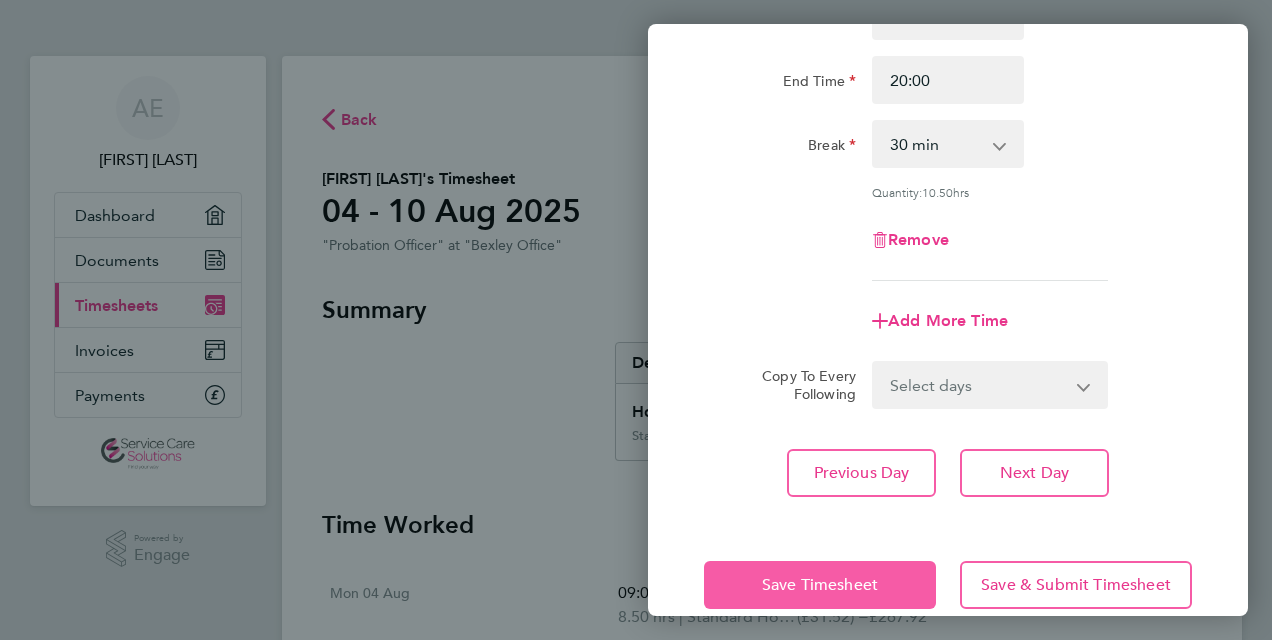 click on "Save Timesheet" 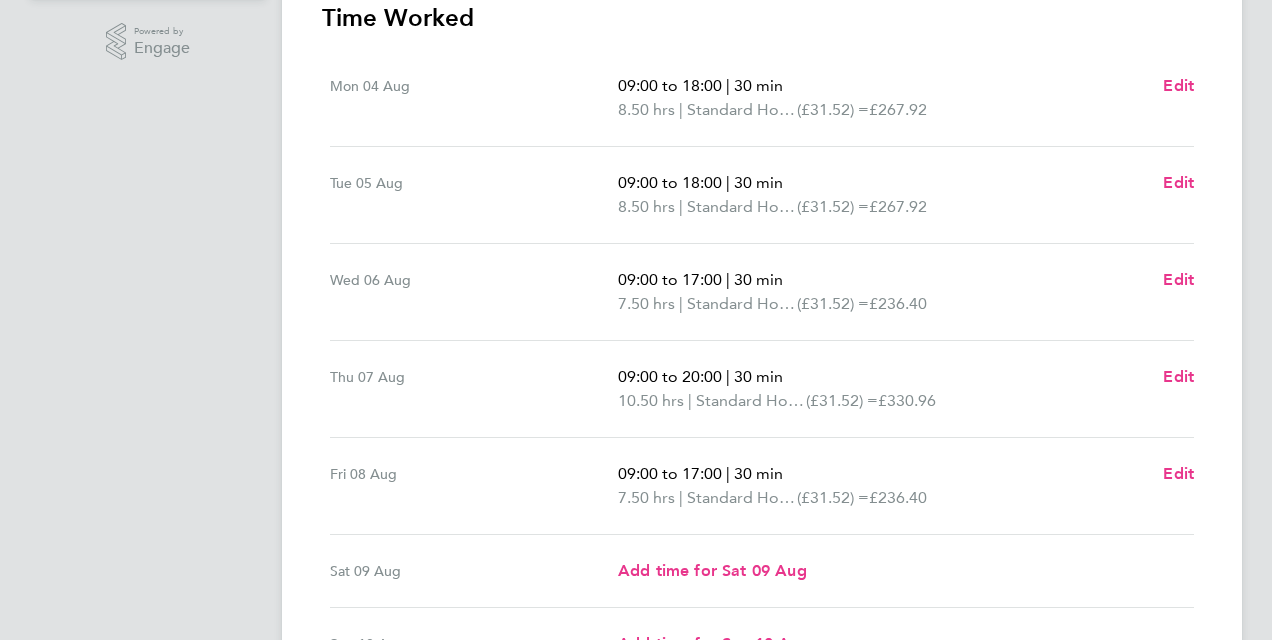 scroll, scrollTop: 510, scrollLeft: 0, axis: vertical 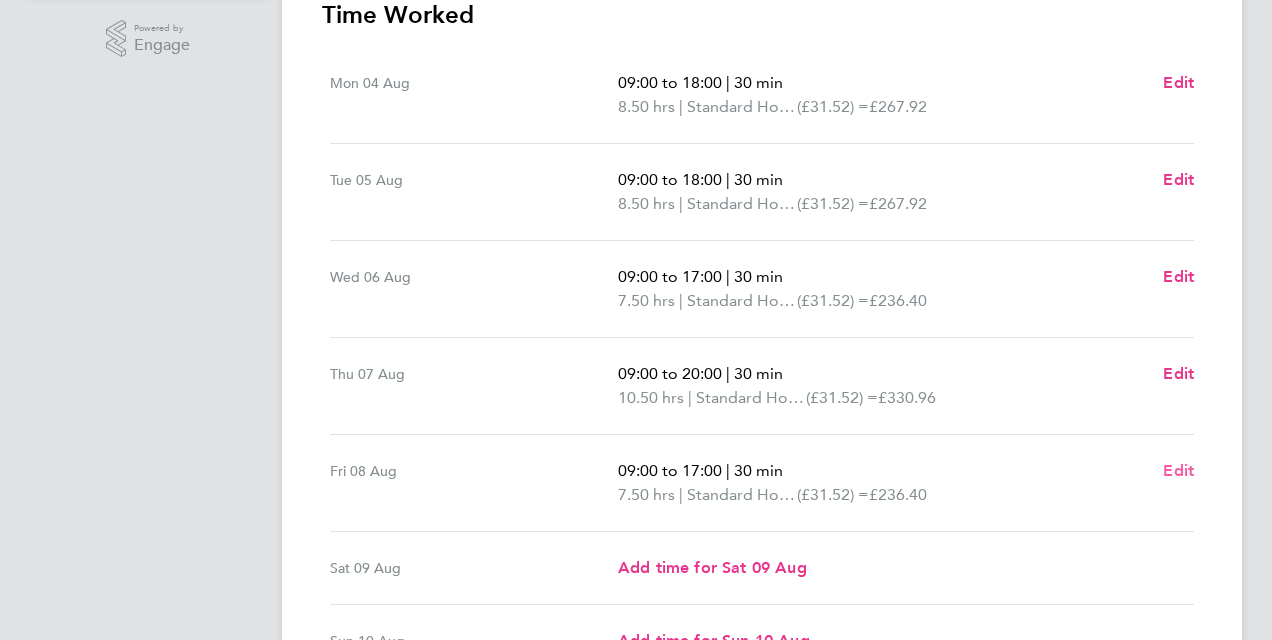 click on "Edit" at bounding box center (1178, 470) 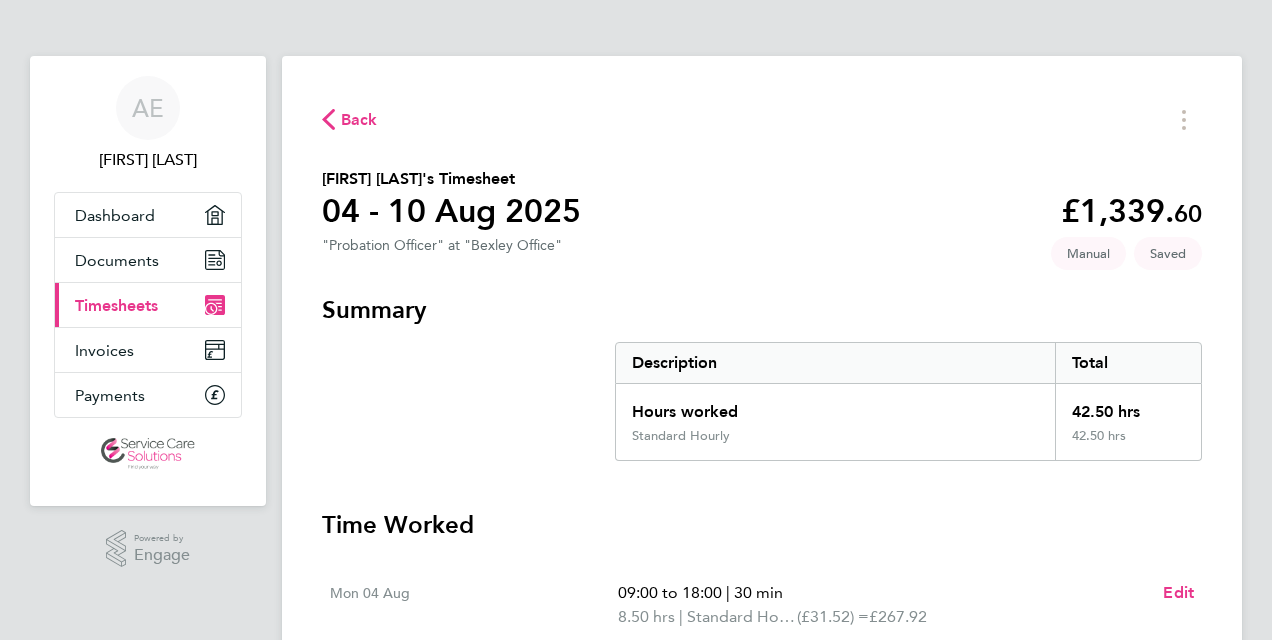 select on "30" 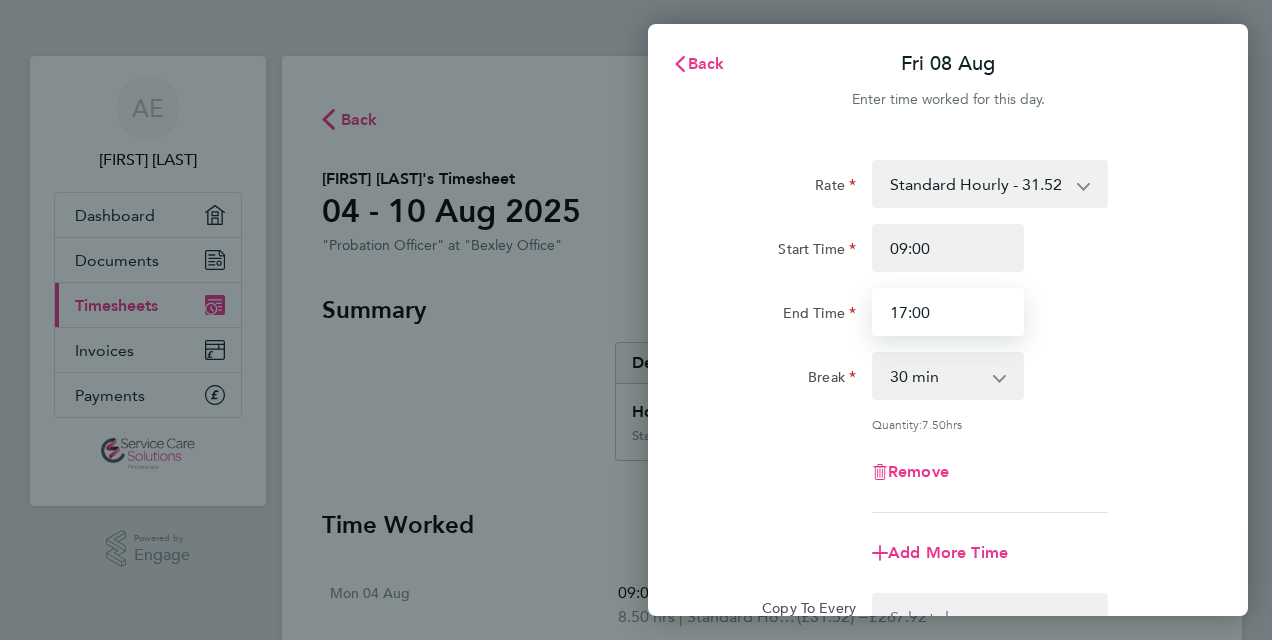 click on "17:00" at bounding box center (948, 312) 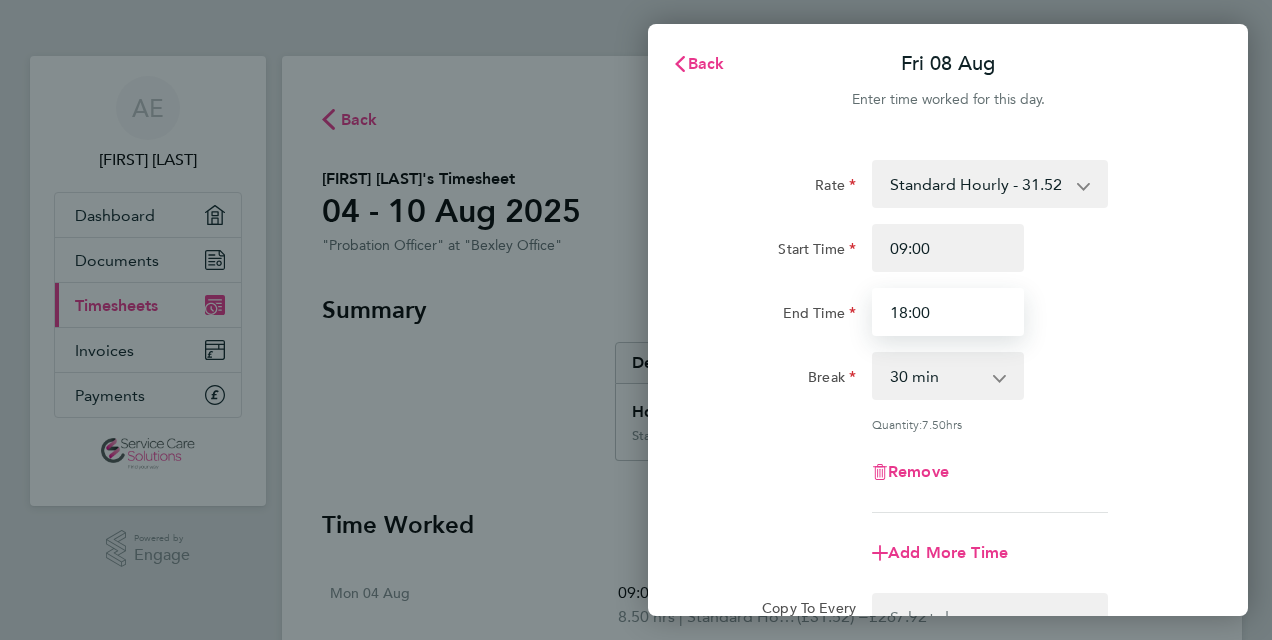 scroll, scrollTop: 263, scrollLeft: 0, axis: vertical 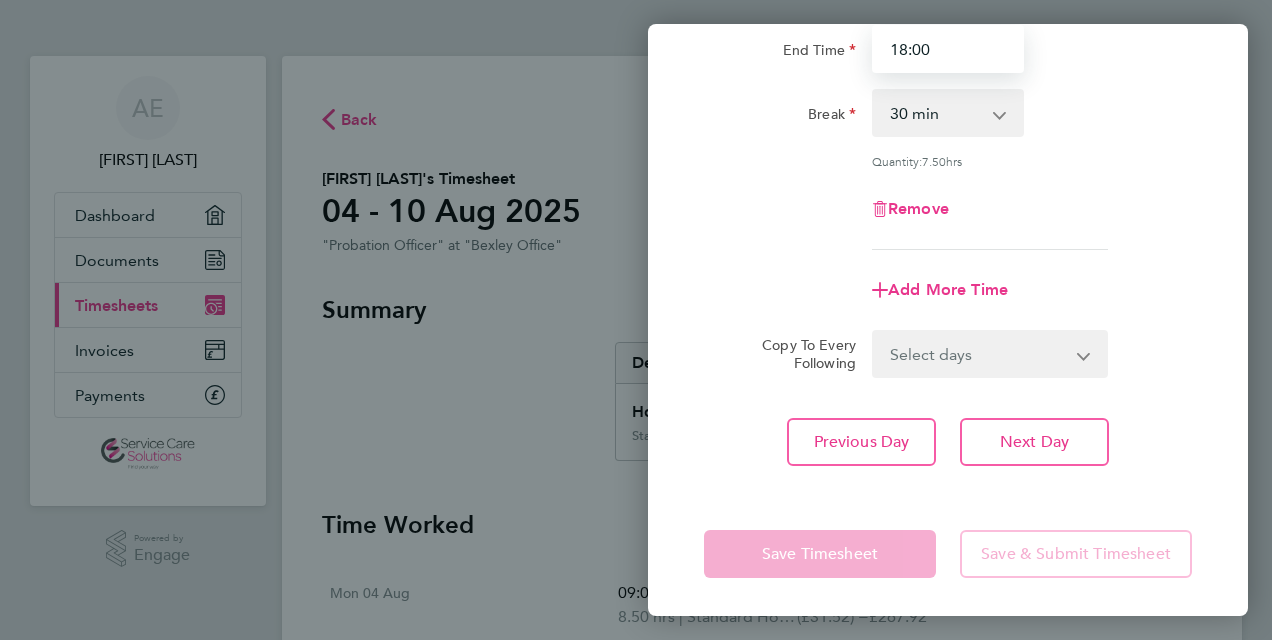 type on "18:00" 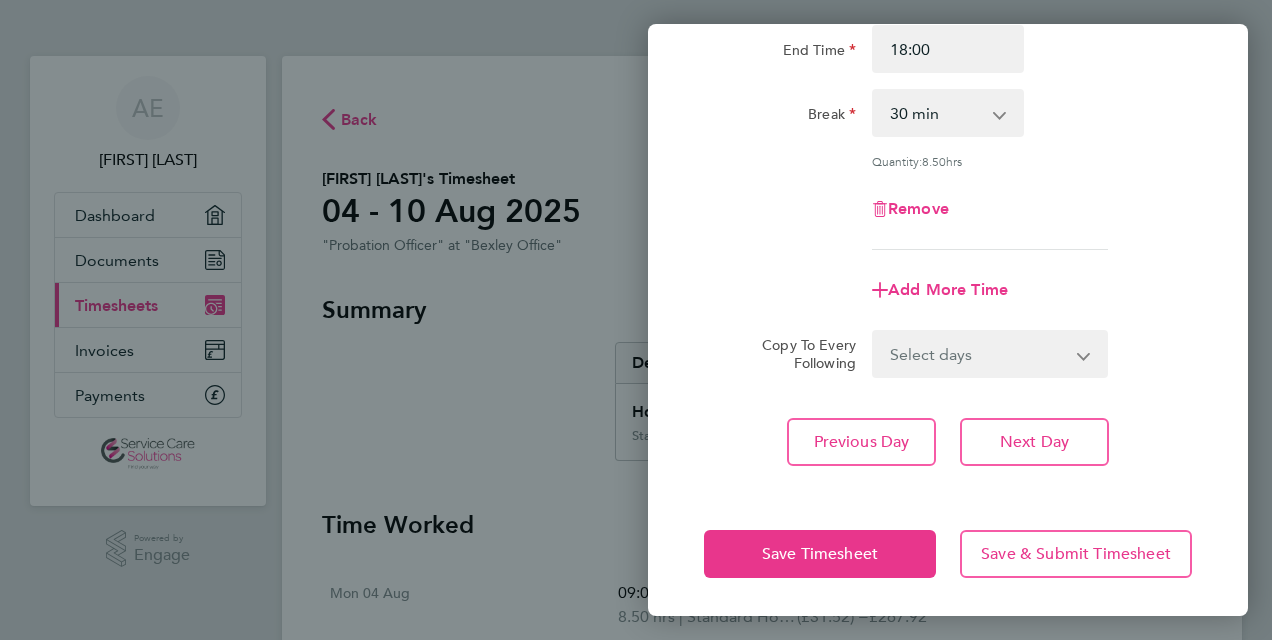 click on "Save Timesheet" 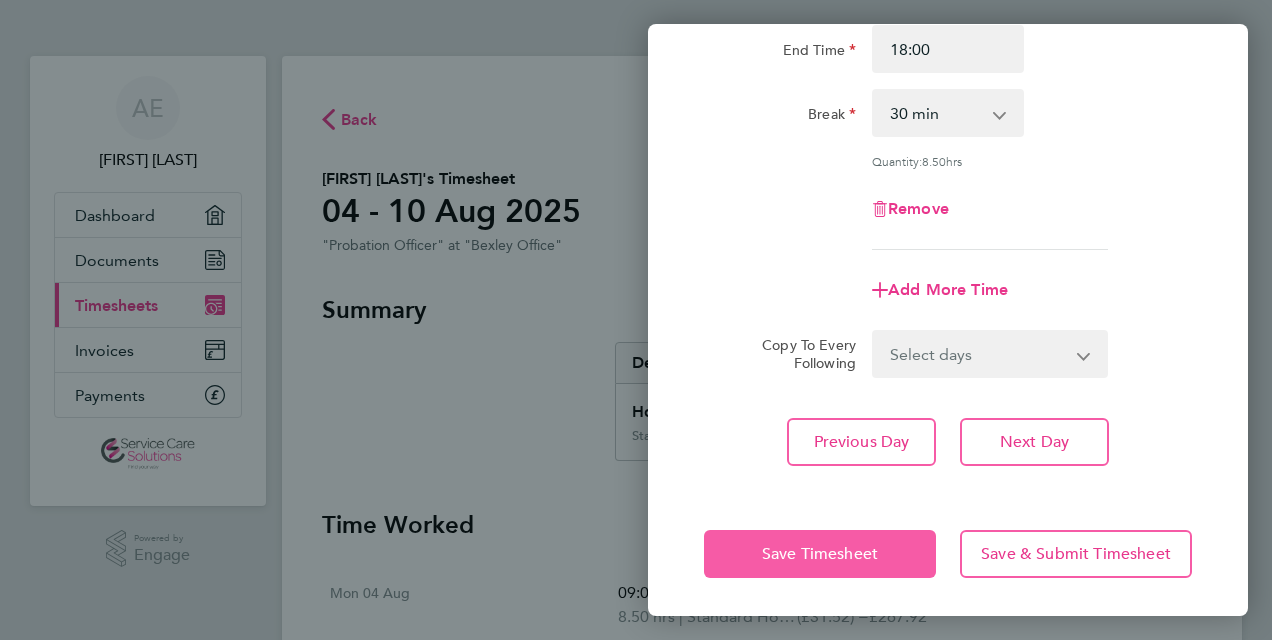 click on "Save Timesheet" 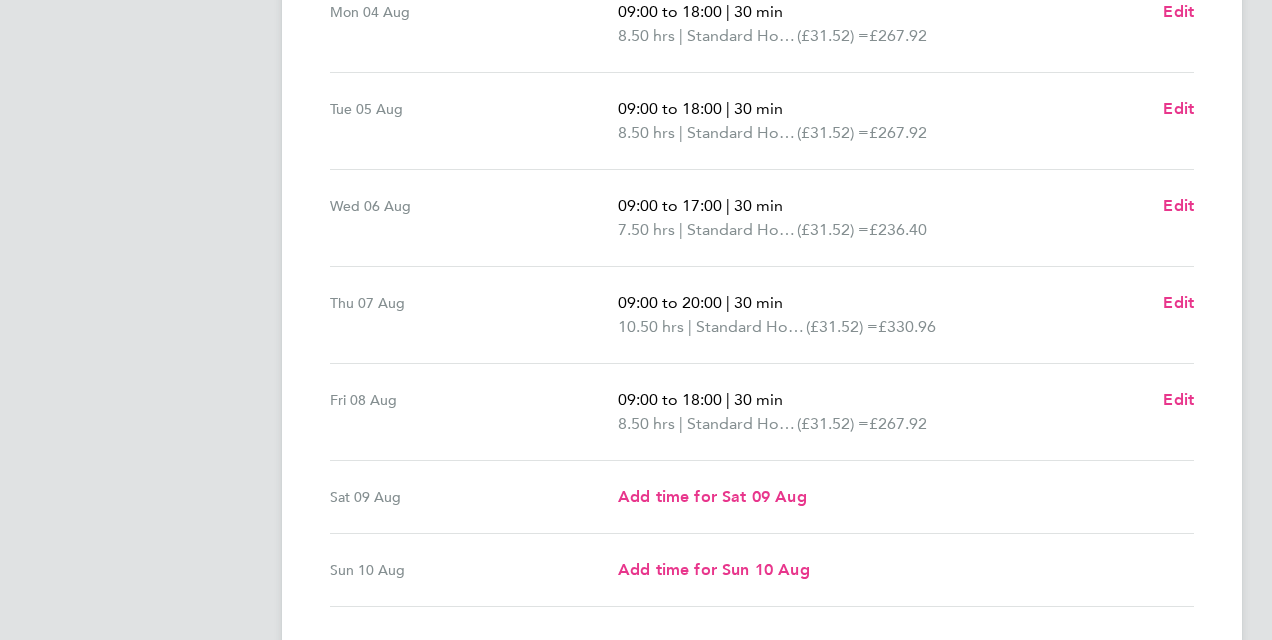 scroll, scrollTop: 582, scrollLeft: 0, axis: vertical 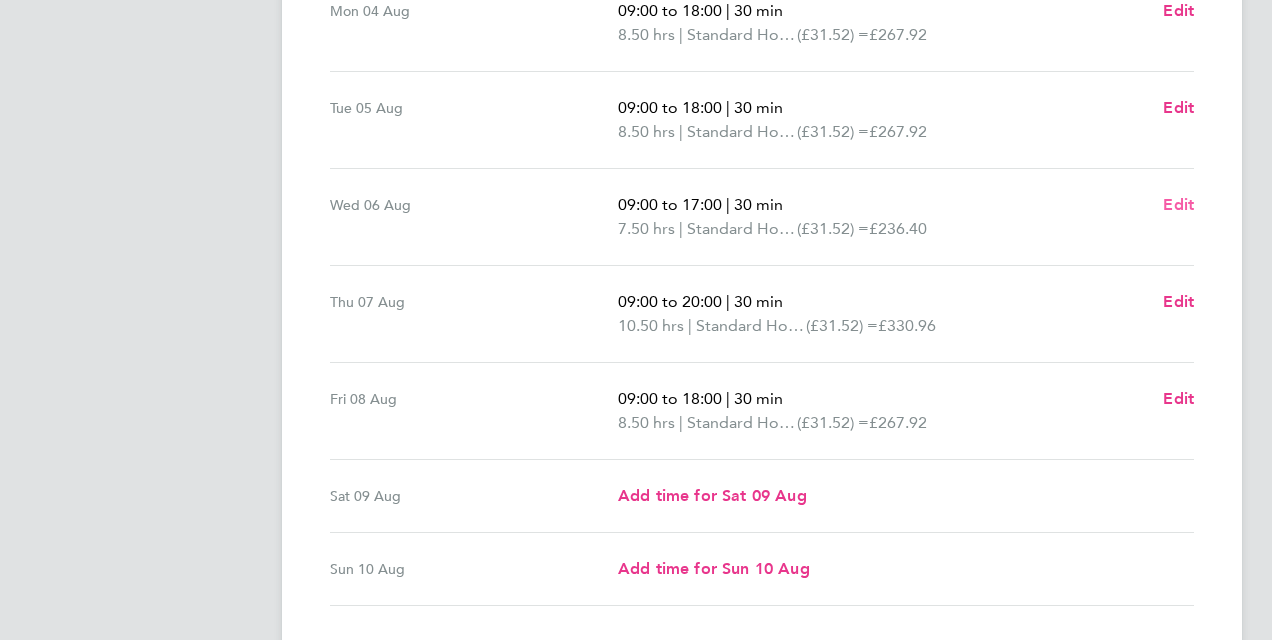 click on "Edit" at bounding box center (1178, 204) 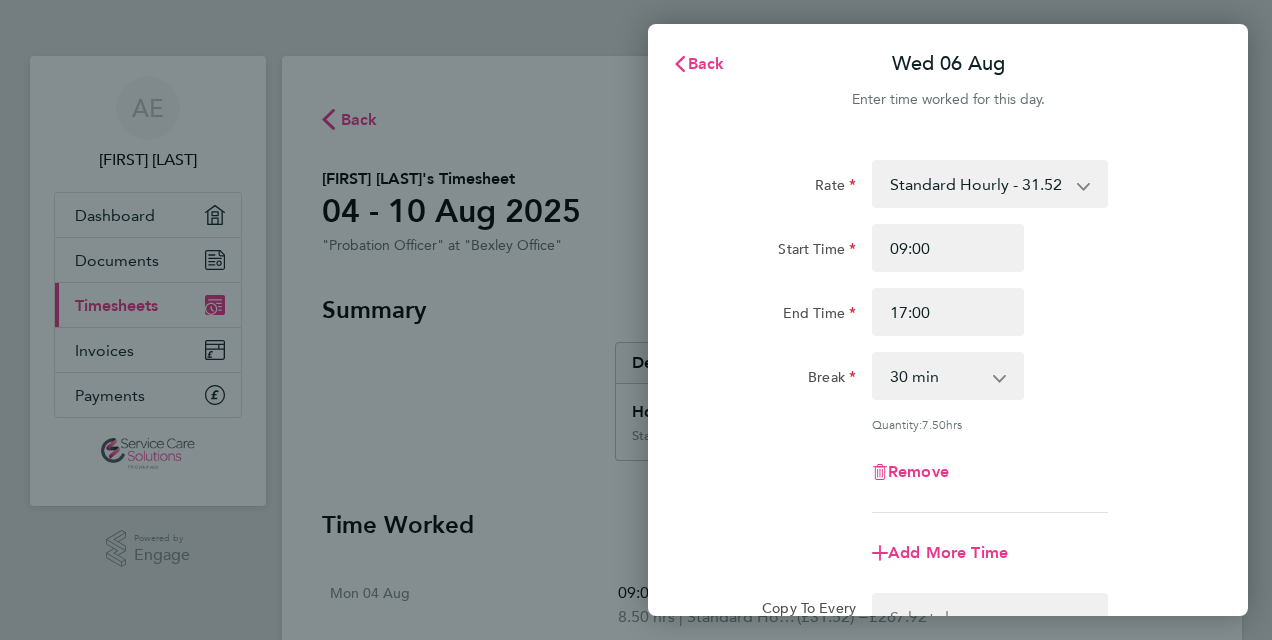 scroll, scrollTop: 0, scrollLeft: 0, axis: both 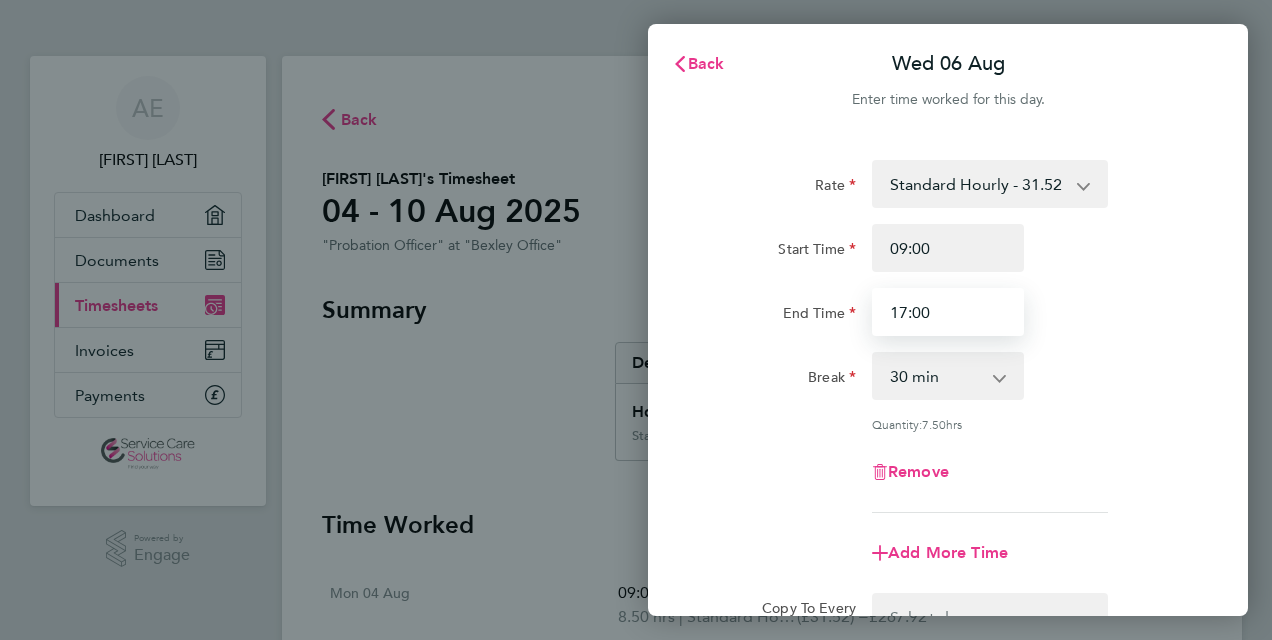 click on "17:00" at bounding box center [948, 312] 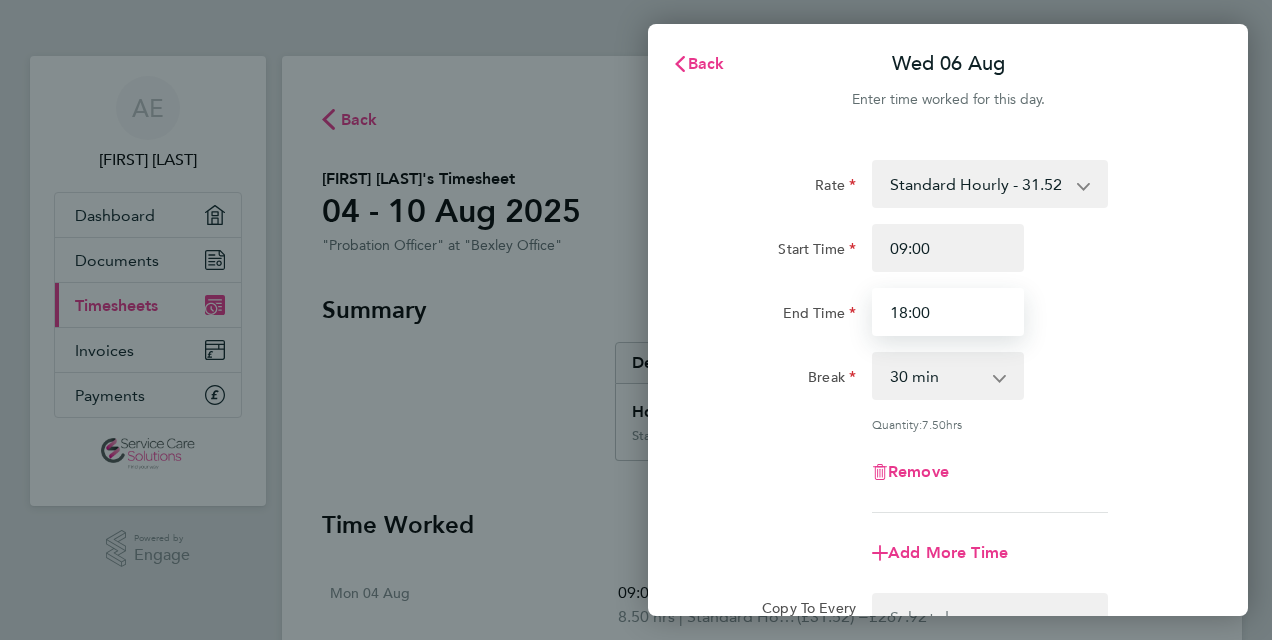 type on "18:00" 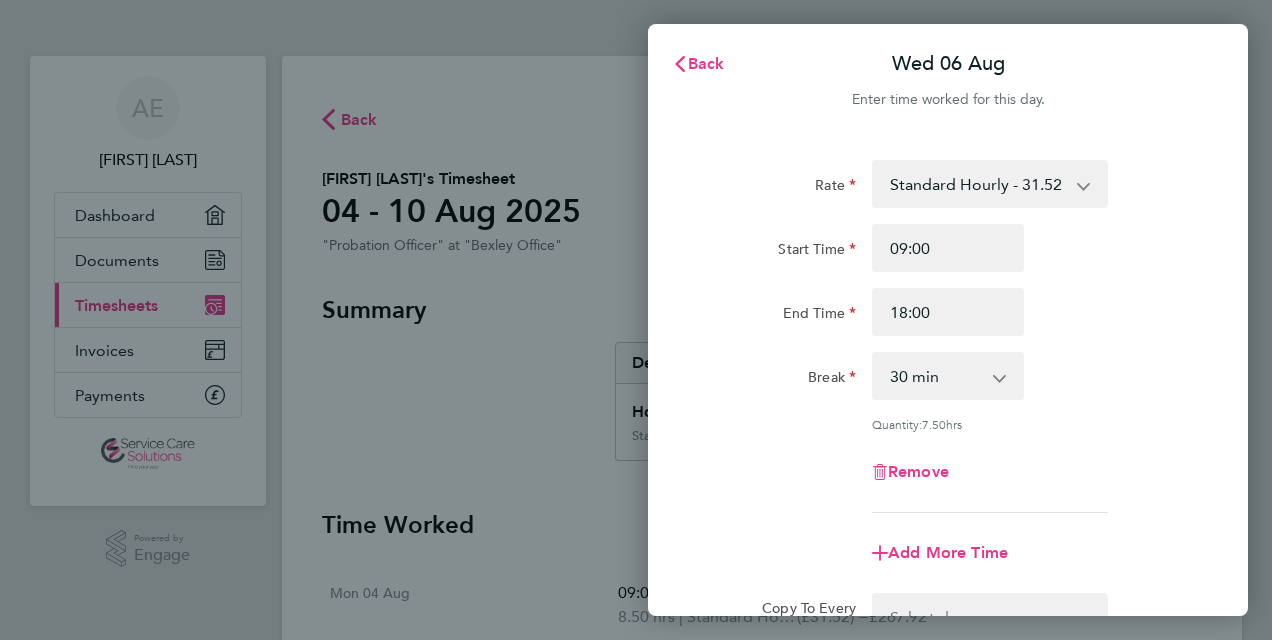 click on "Quantity:  7.50  hrs" 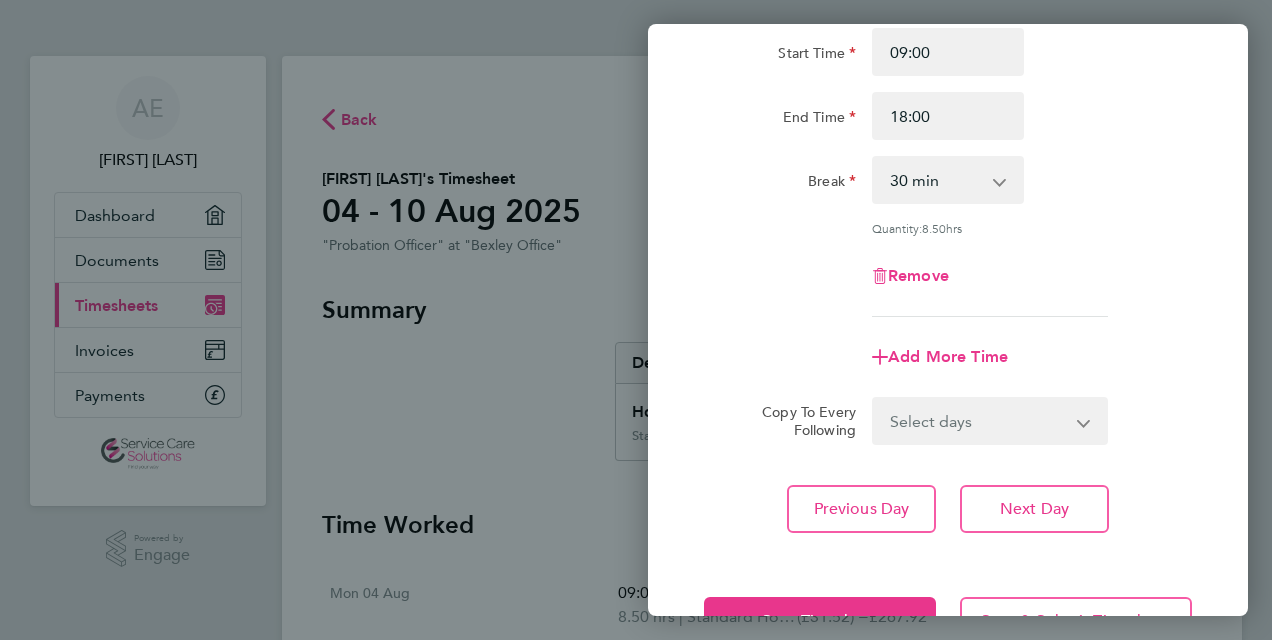 scroll, scrollTop: 224, scrollLeft: 0, axis: vertical 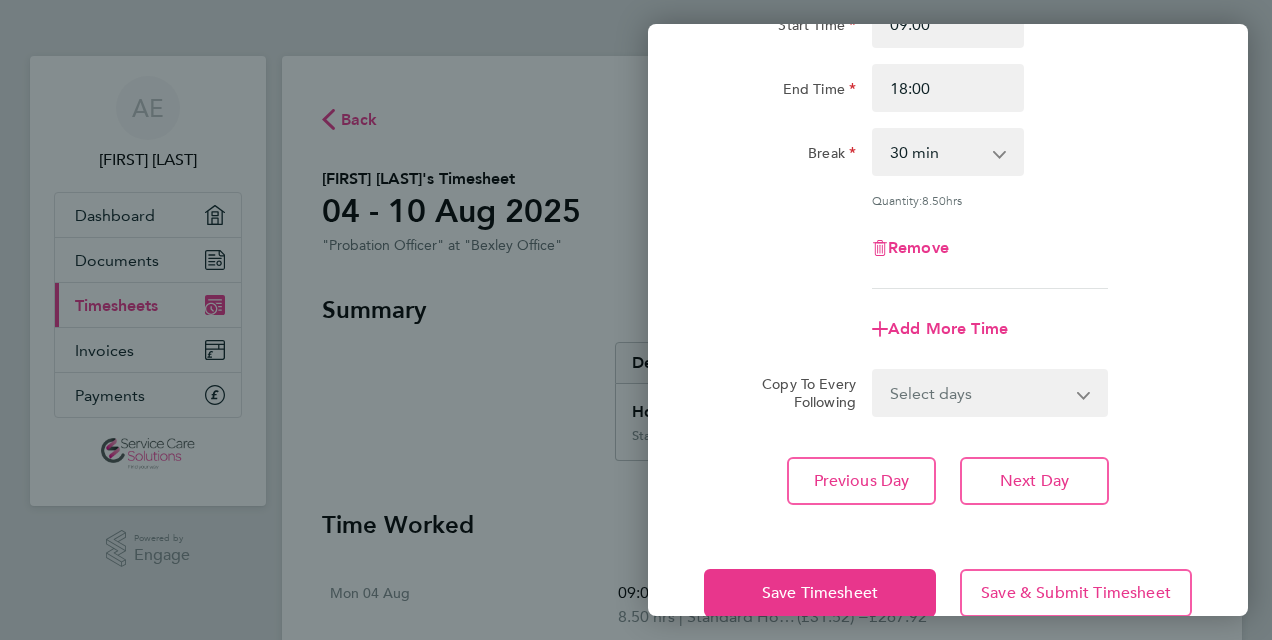 click on "Wed 06 Aug  Cancel  Enter time worked for this day.  Rate  Standard Hourly - 31.52
Start Time 09:00 End Time 18:00 Break  0 min   15 min   30 min   45 min   60 min   75 min   90 min
Quantity:  8.50  hrs
Remove
Add More Time  Copy To Every Following  Select days   Day   Weekday (Mon-Fri)   Weekend (Sat-Sun)   Thursday   Friday   Saturday   Sunday
Previous Day   Next Day   Save Timesheet   Save & Submit Timesheet" 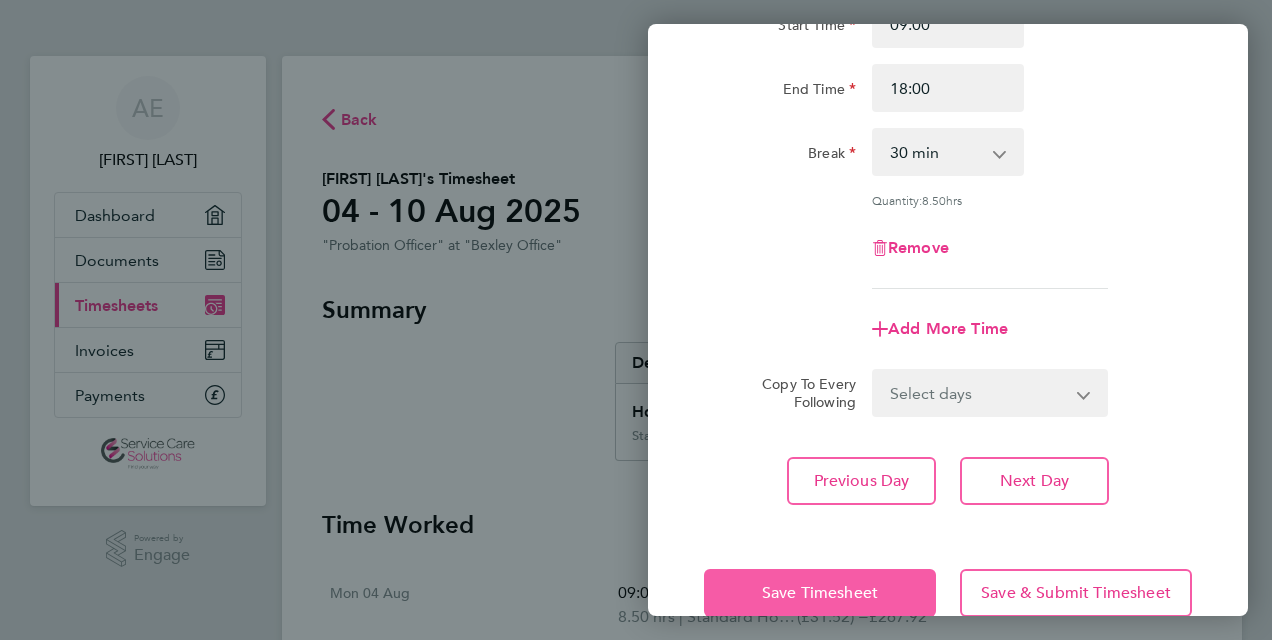 click on "Save Timesheet" 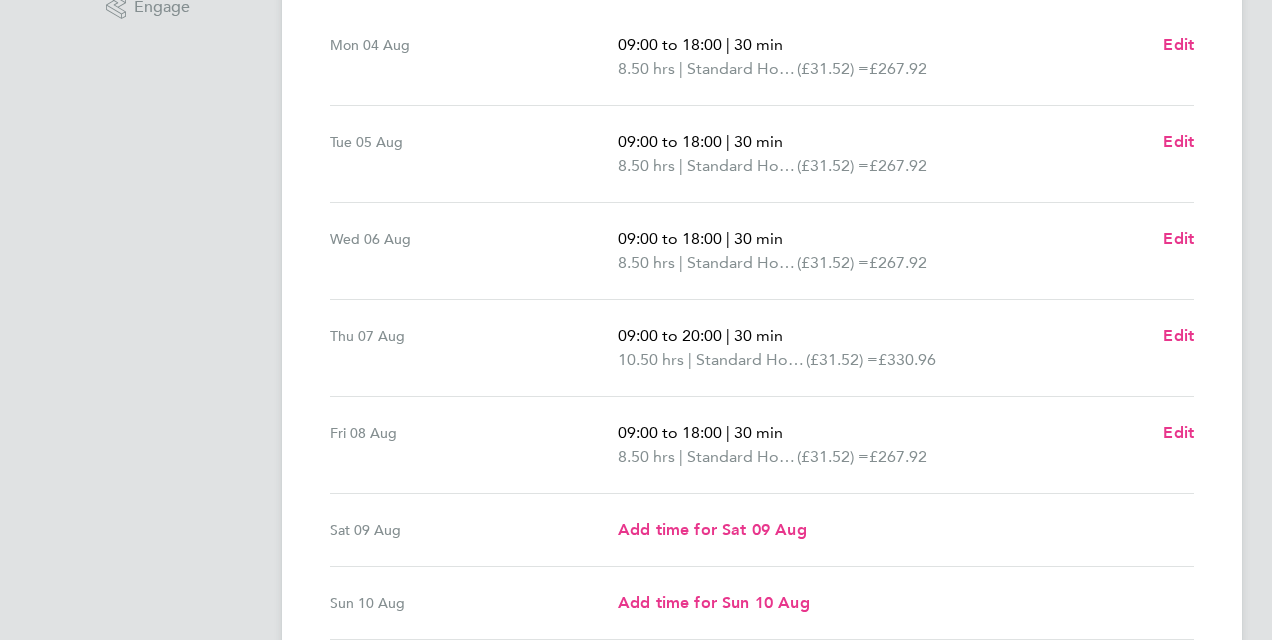 scroll, scrollTop: 549, scrollLeft: 0, axis: vertical 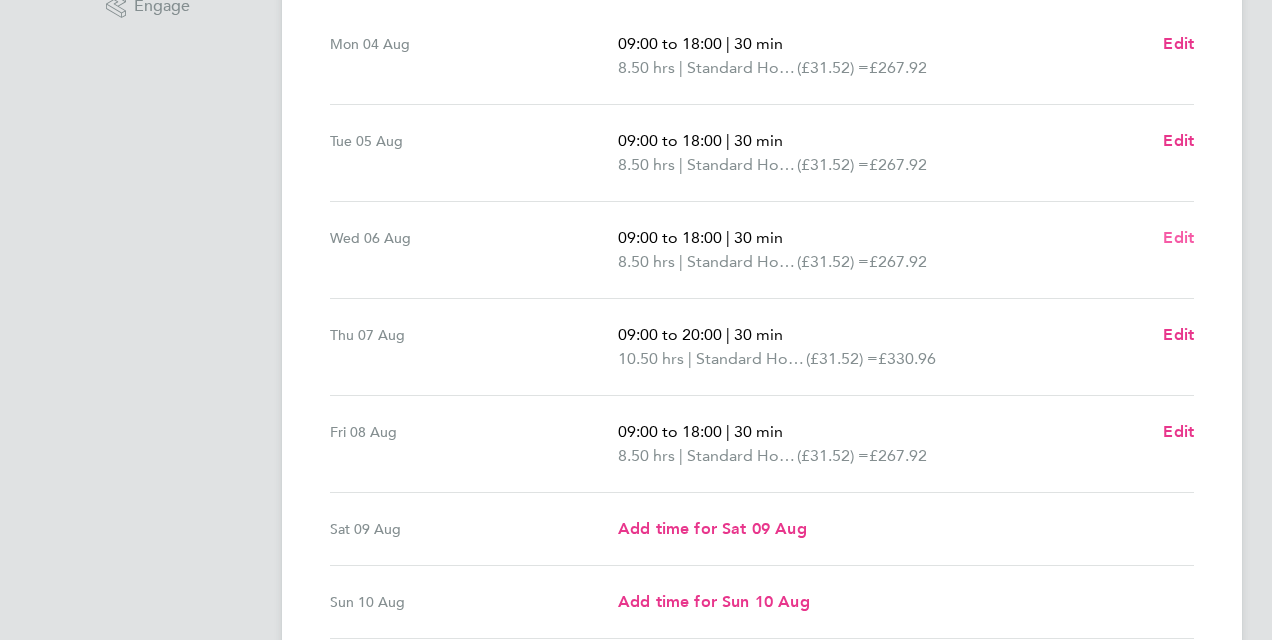 click on "Edit" at bounding box center (1178, 237) 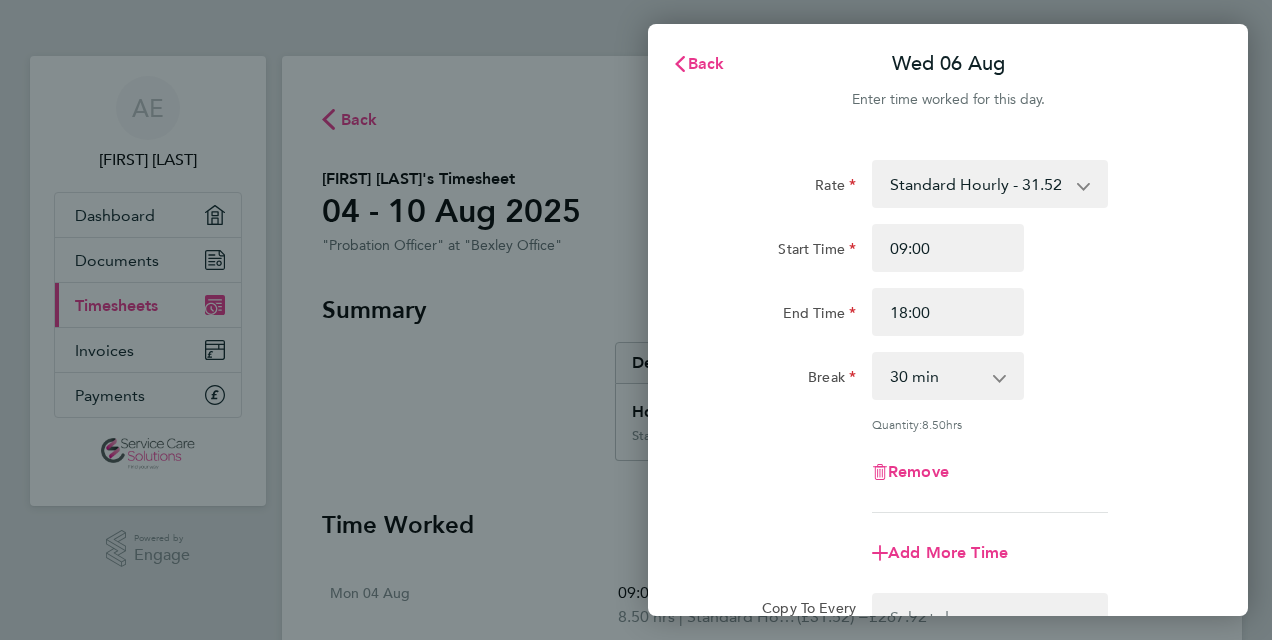 scroll, scrollTop: 0, scrollLeft: 0, axis: both 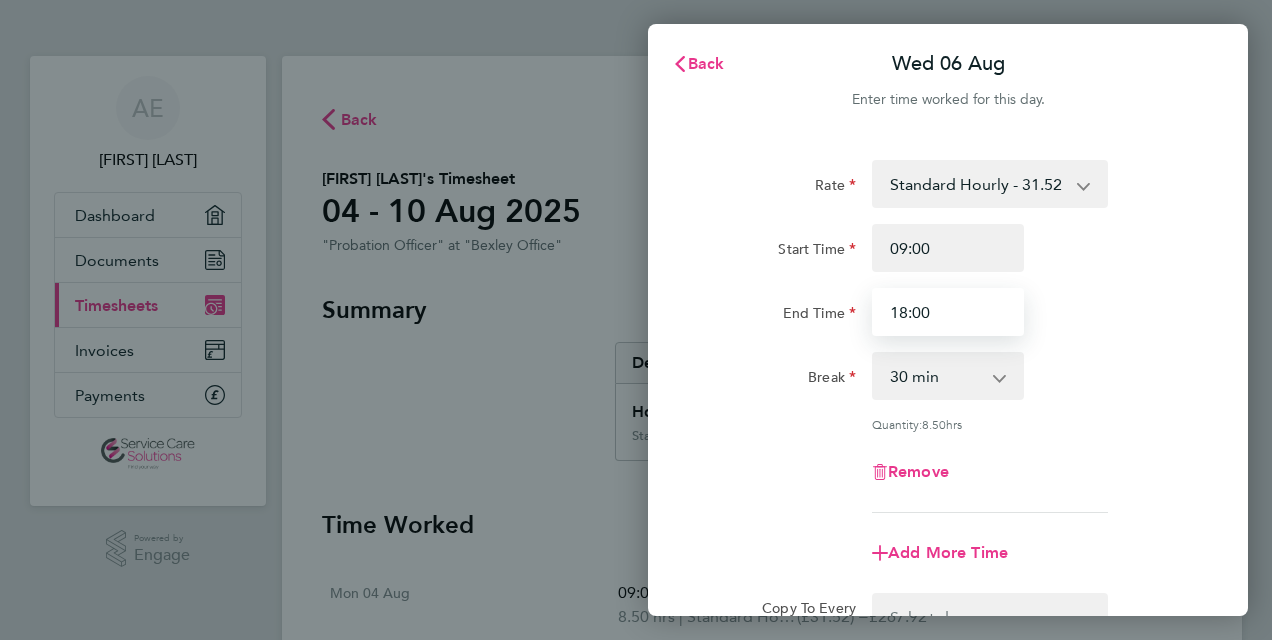click on "18:00" at bounding box center [948, 312] 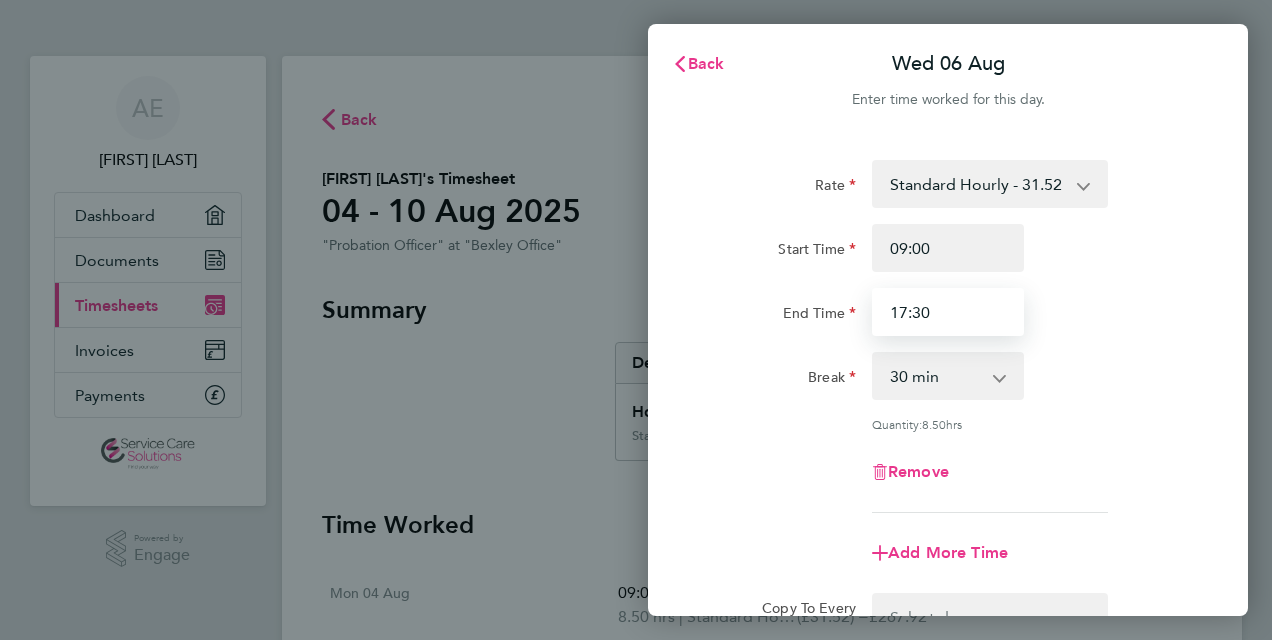 type on "17:30" 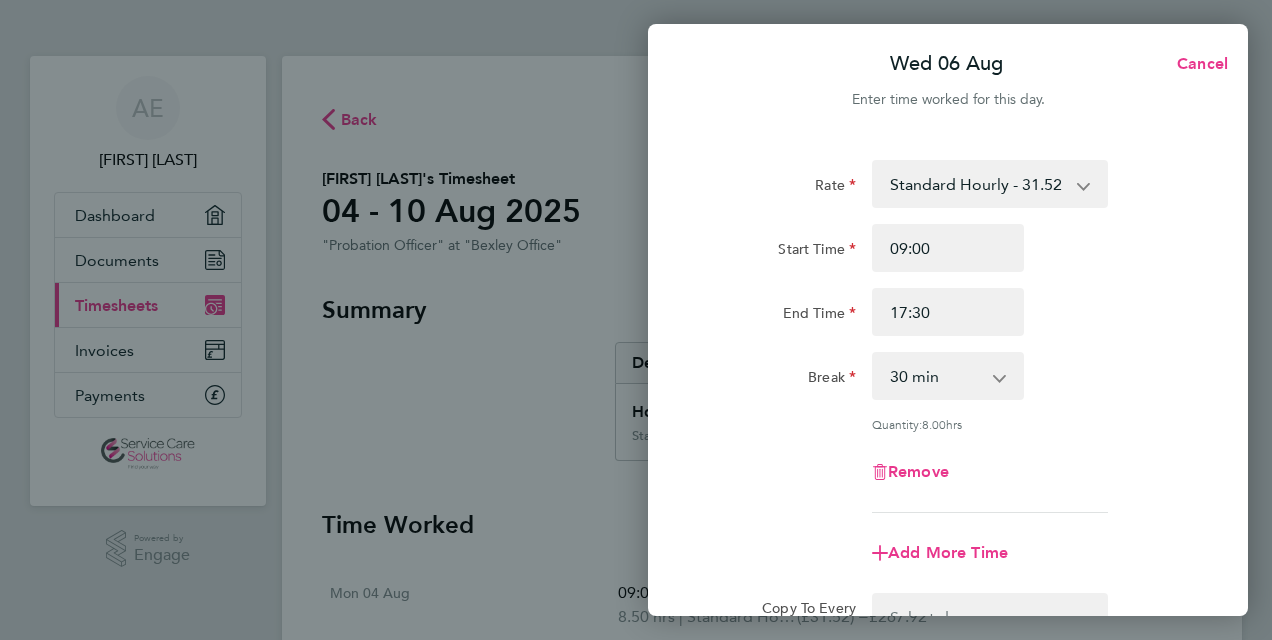 click on "Remove" 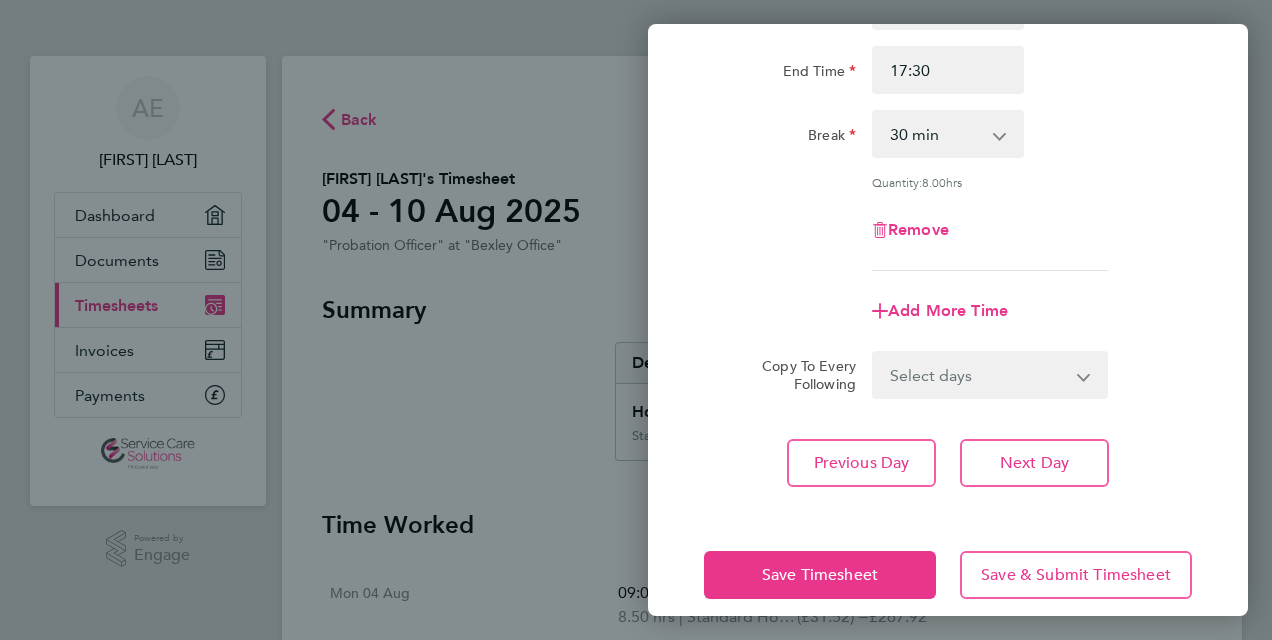 scroll, scrollTop: 263, scrollLeft: 0, axis: vertical 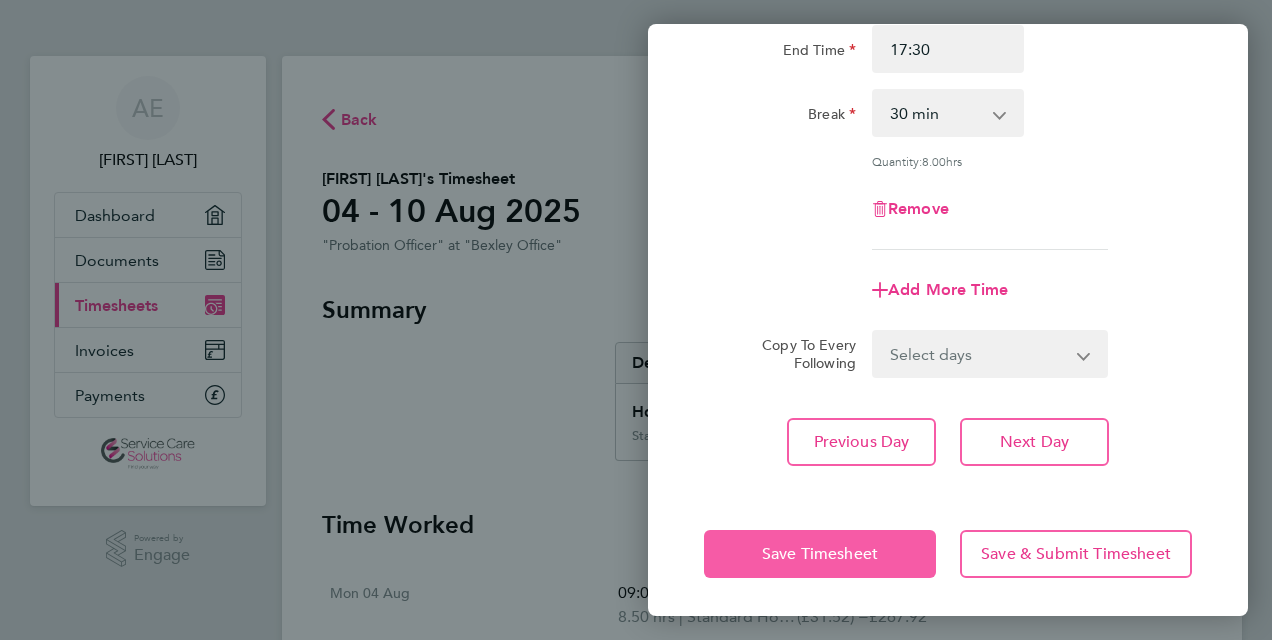 click on "Save Timesheet" 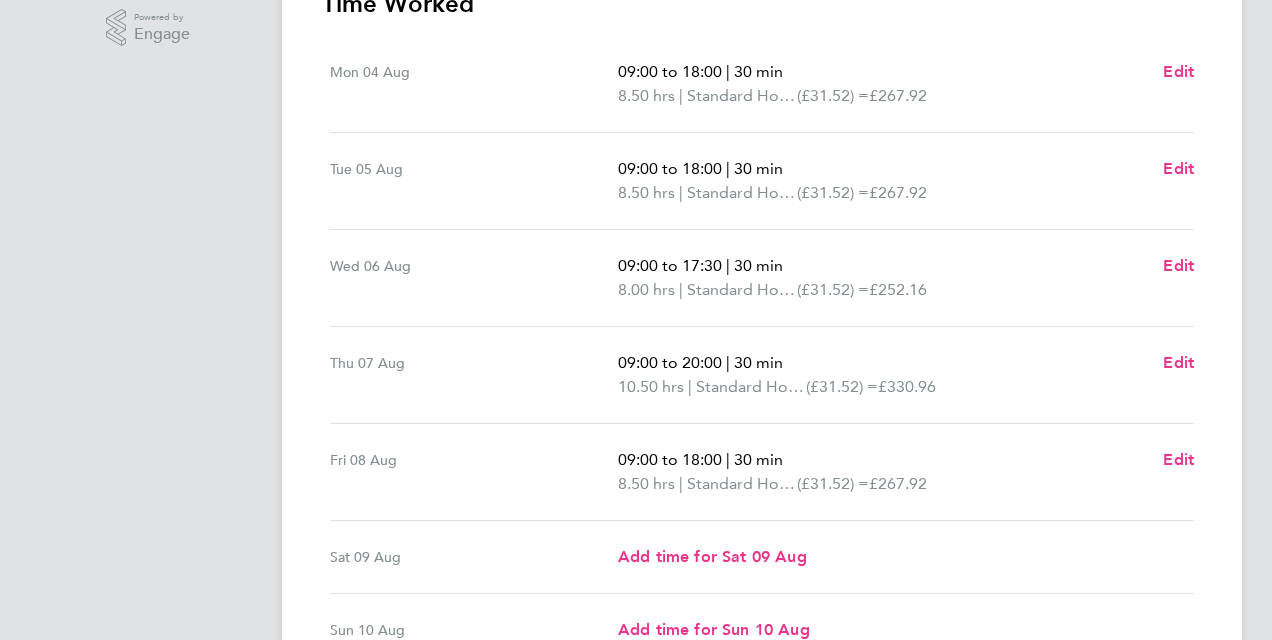 scroll, scrollTop: 617, scrollLeft: 0, axis: vertical 